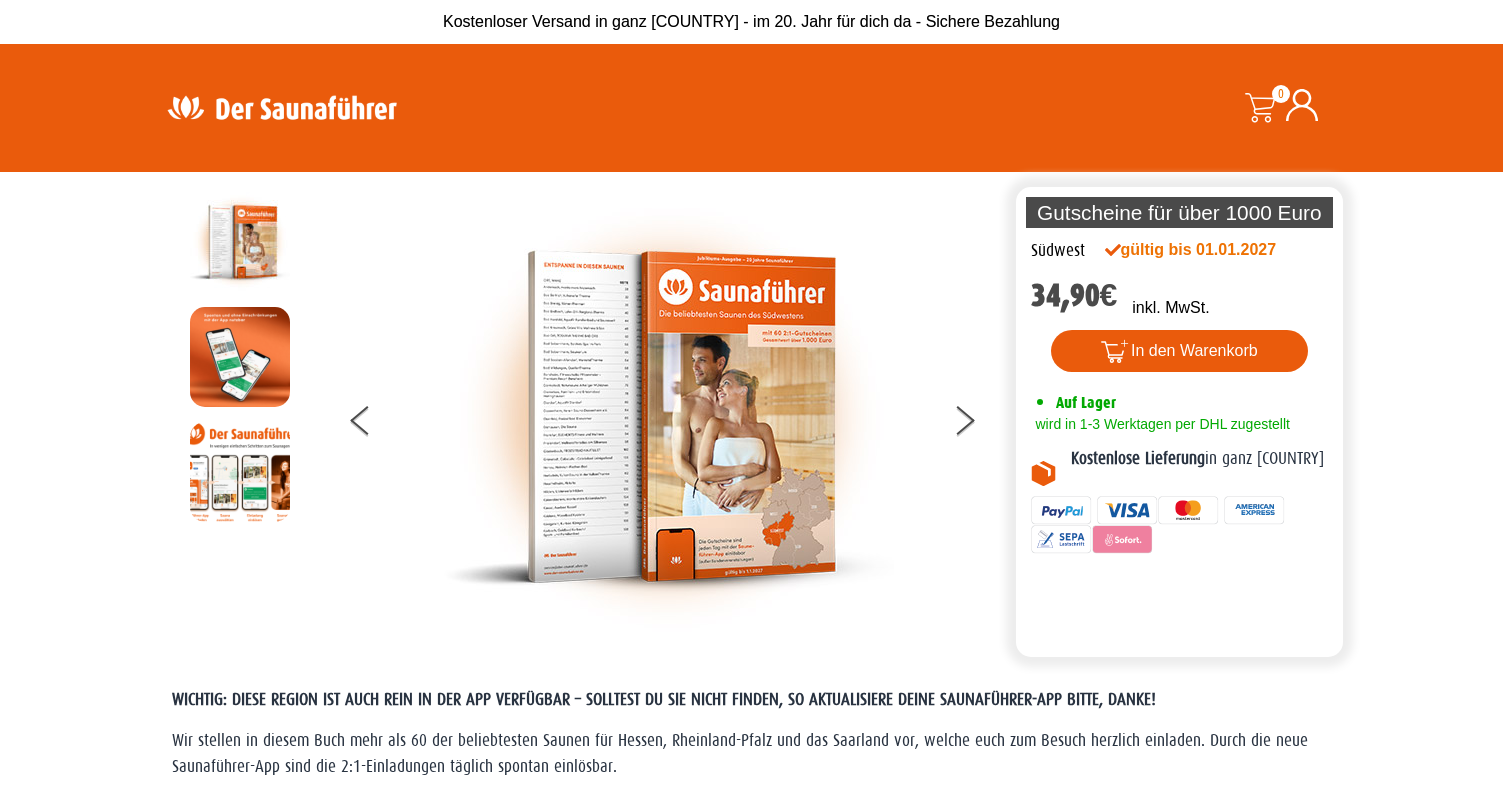 scroll, scrollTop: 0, scrollLeft: 0, axis: both 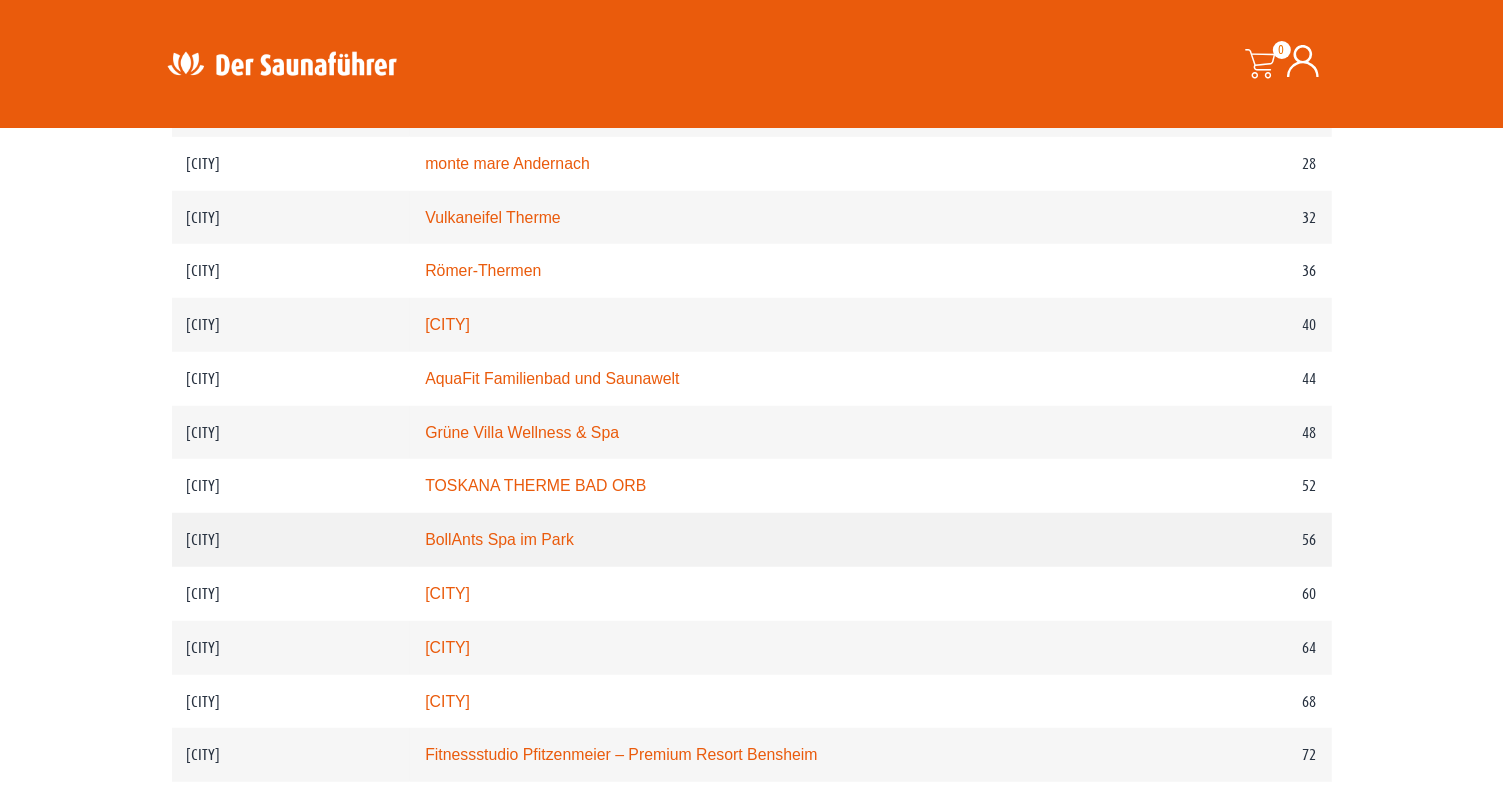 click on "56" at bounding box center (1202, 540) 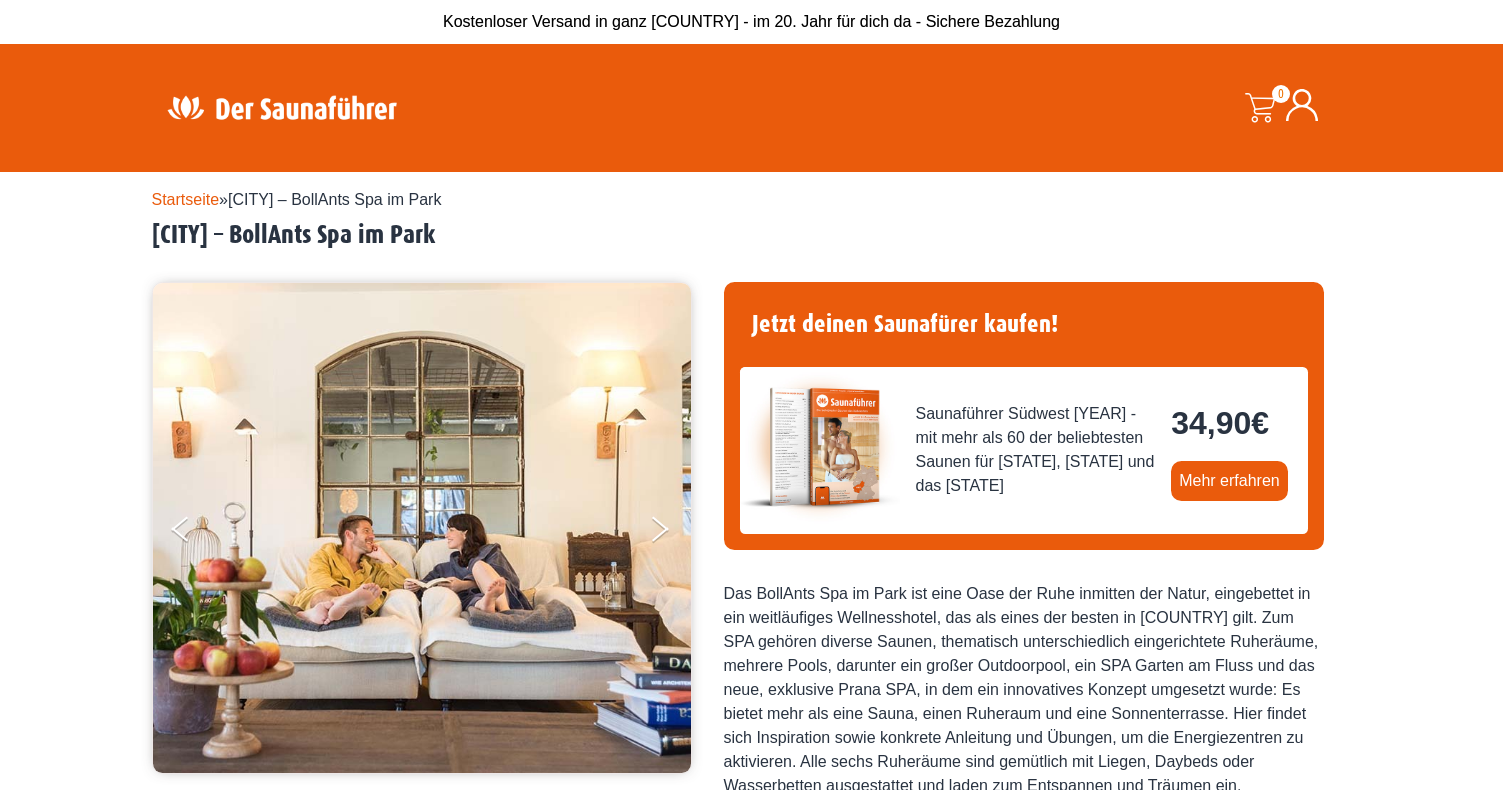 scroll, scrollTop: 0, scrollLeft: 0, axis: both 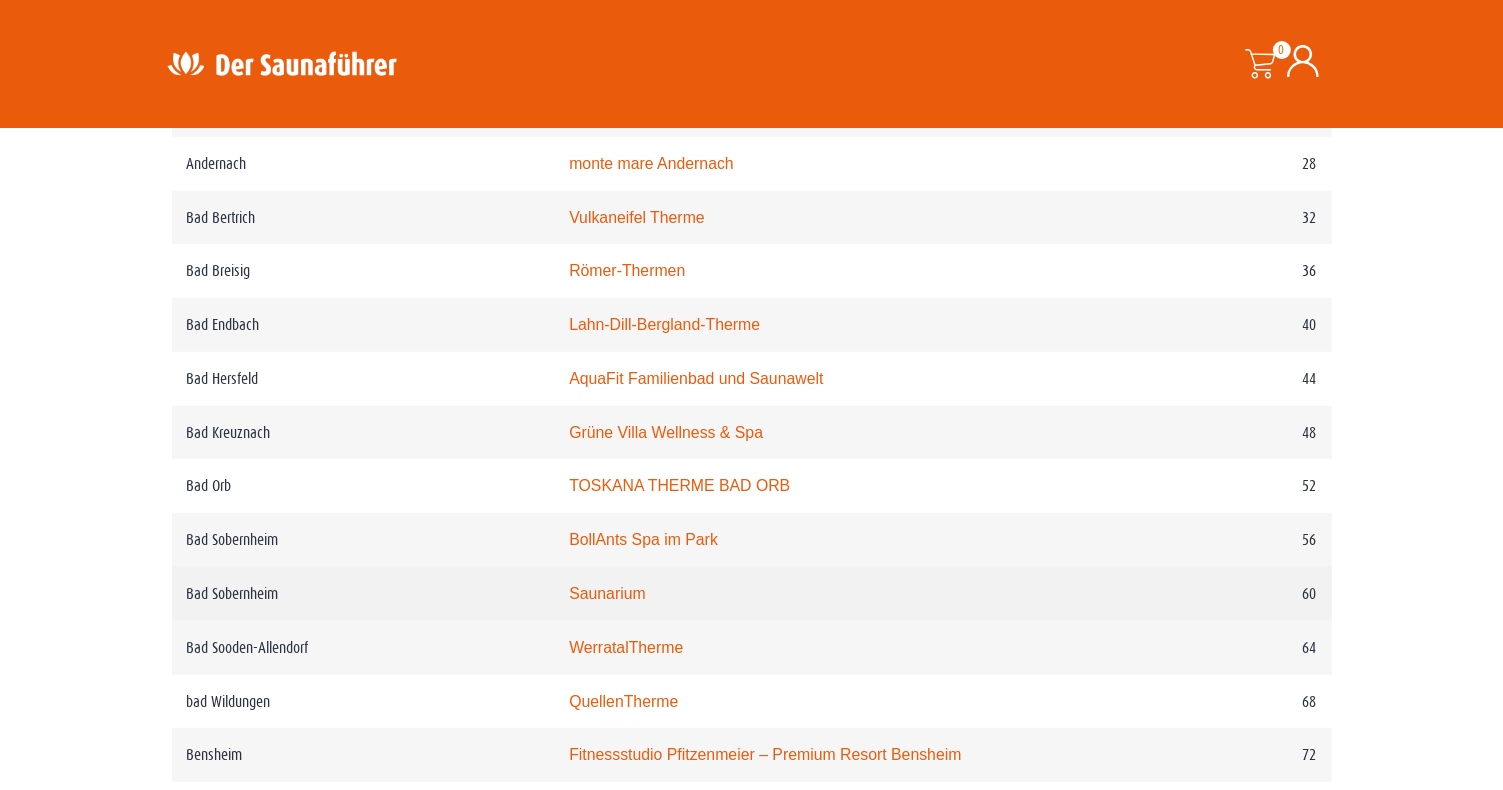 click on "[CITY]" at bounding box center [607, 593] 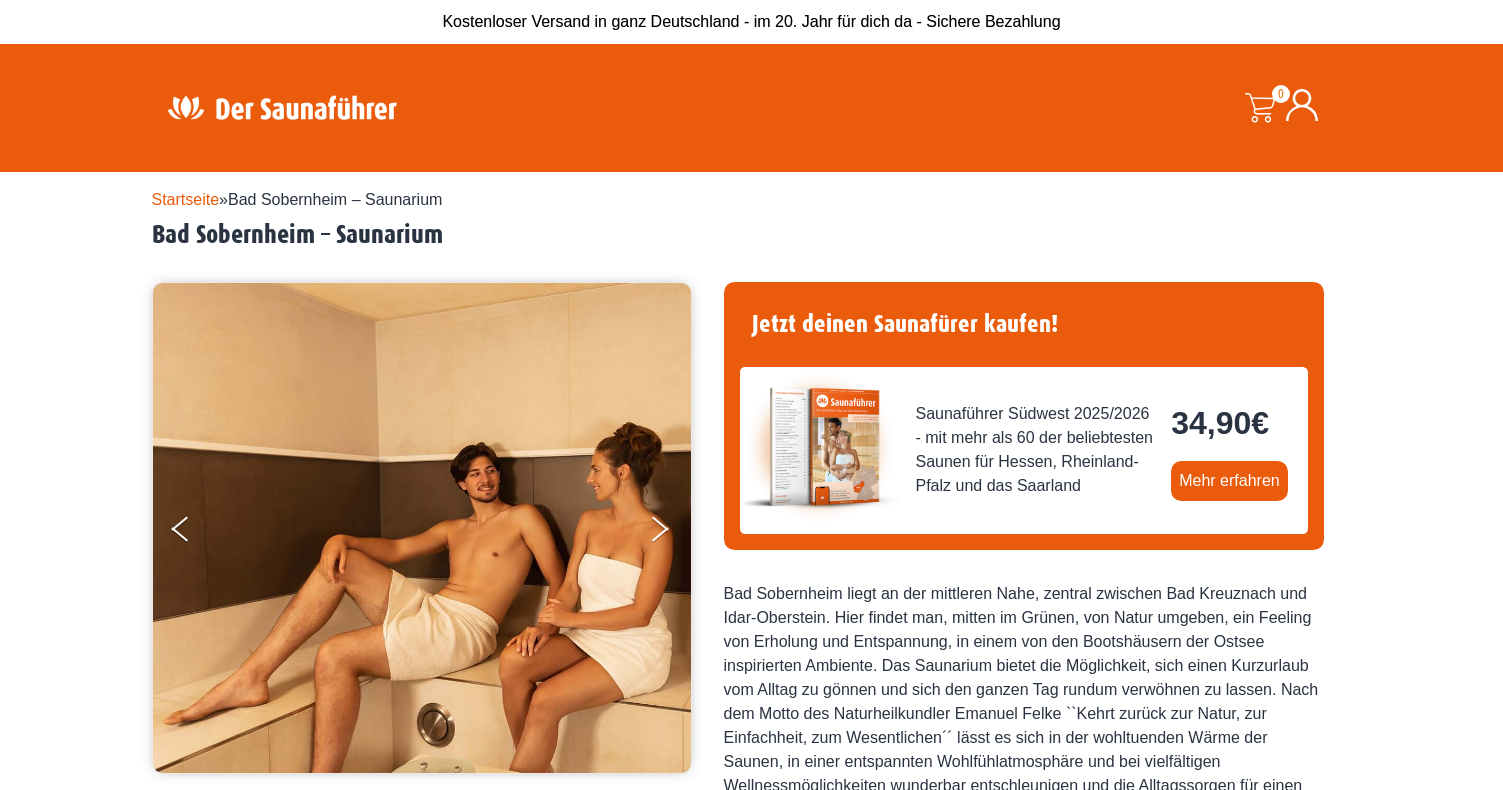 scroll, scrollTop: 0, scrollLeft: 0, axis: both 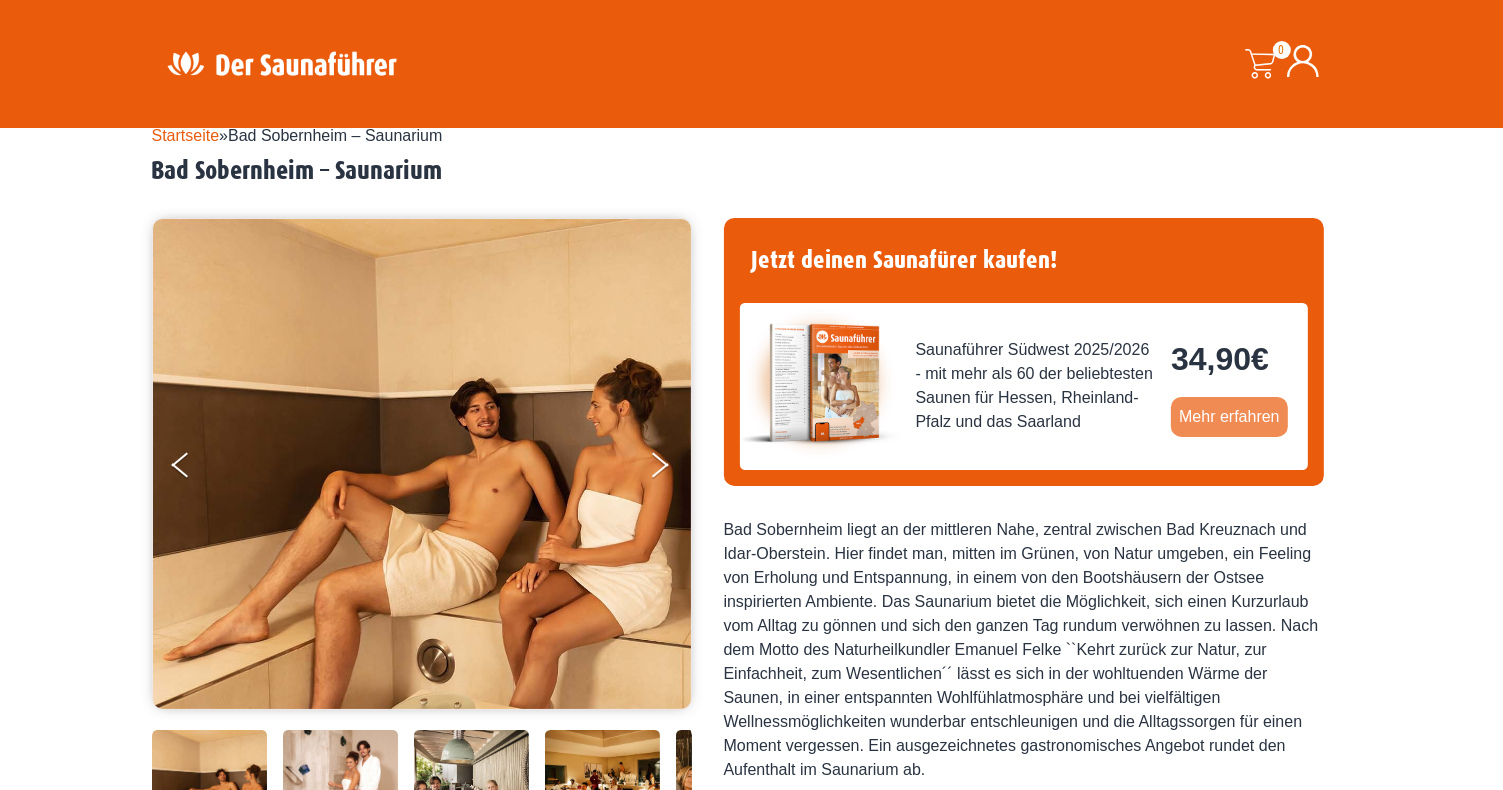 click on "Mehr erfahren" at bounding box center [1229, 417] 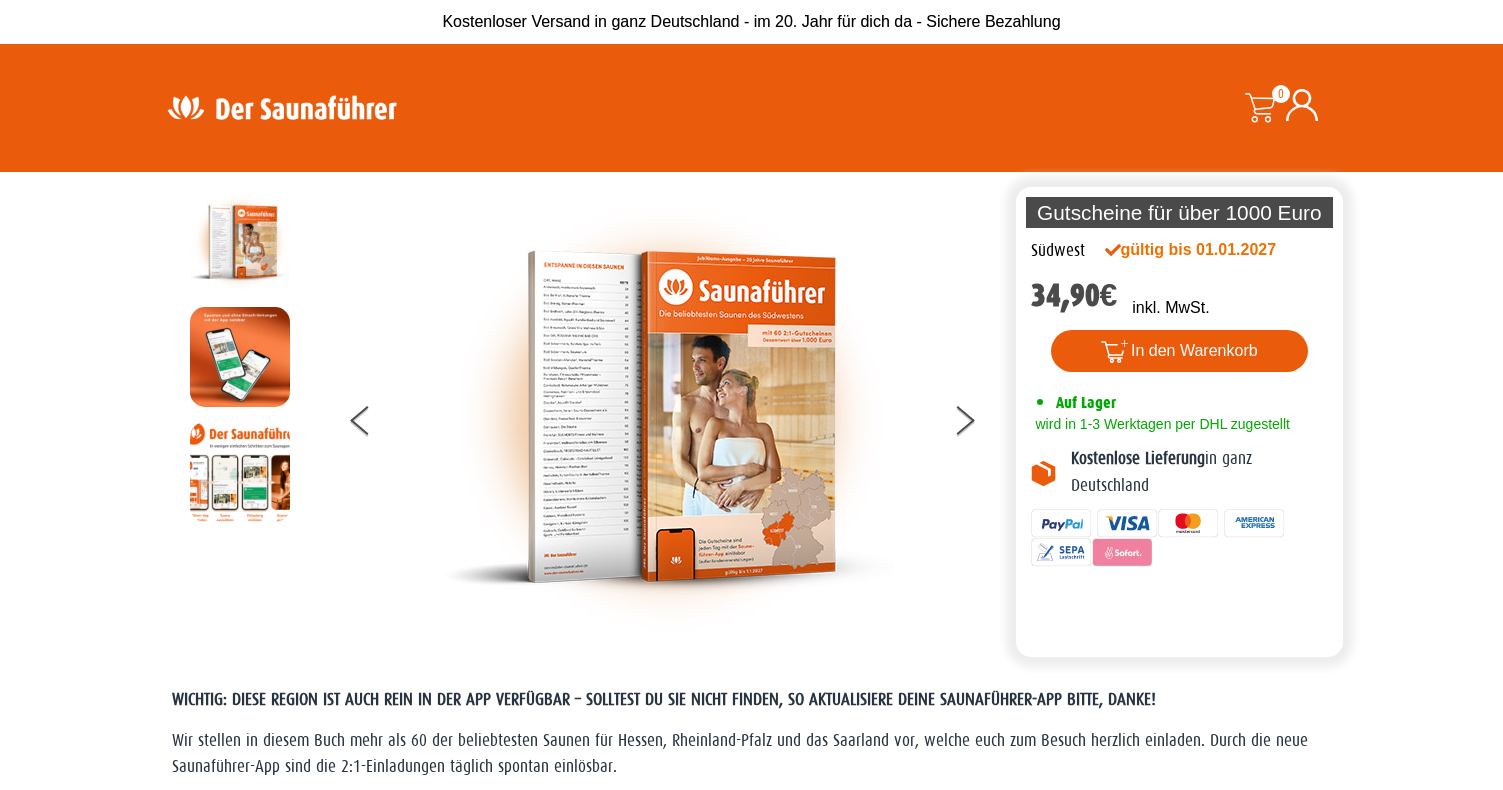 scroll, scrollTop: 0, scrollLeft: 0, axis: both 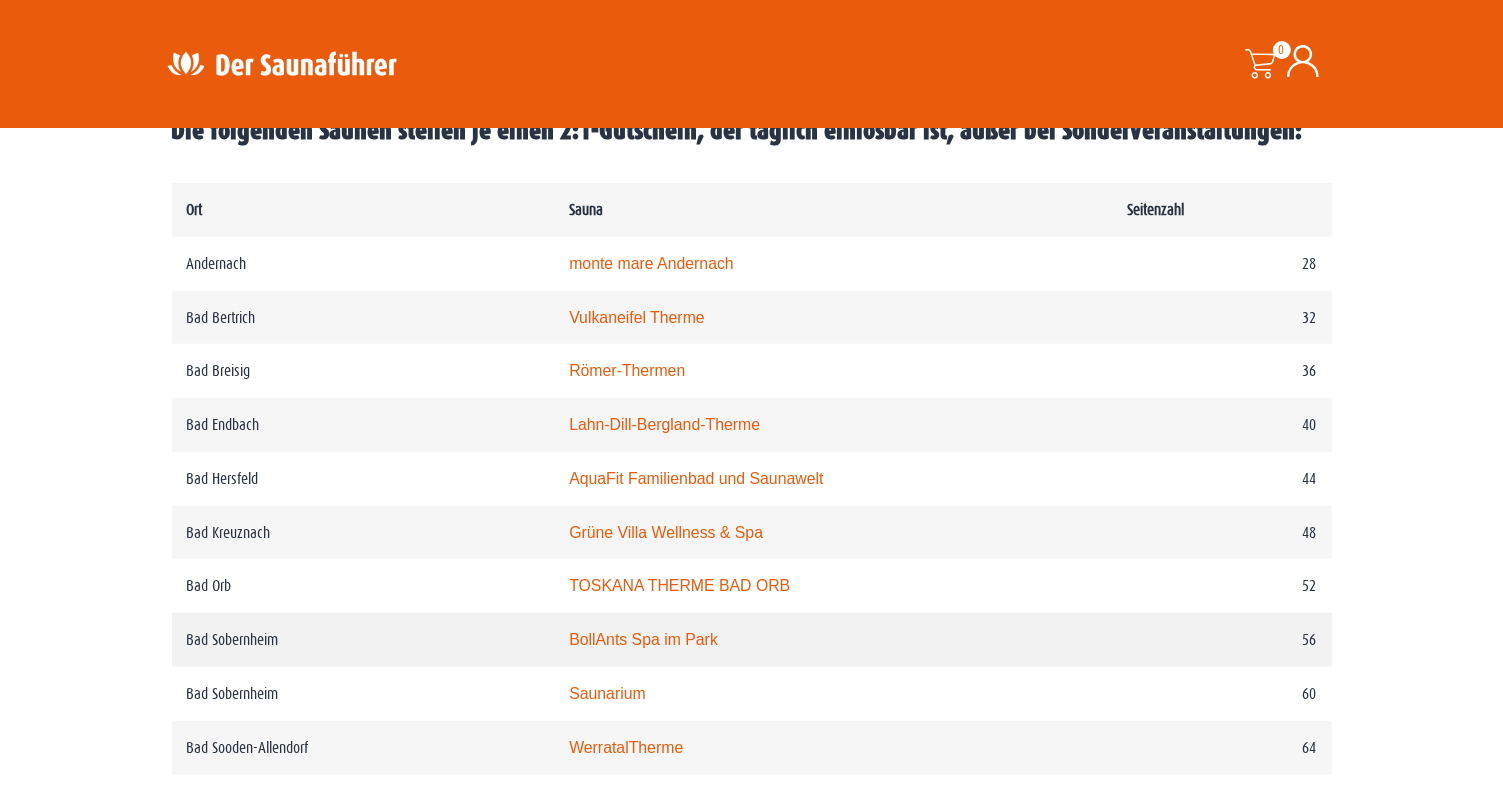 click on "Bad Sobernheim" at bounding box center [363, 640] 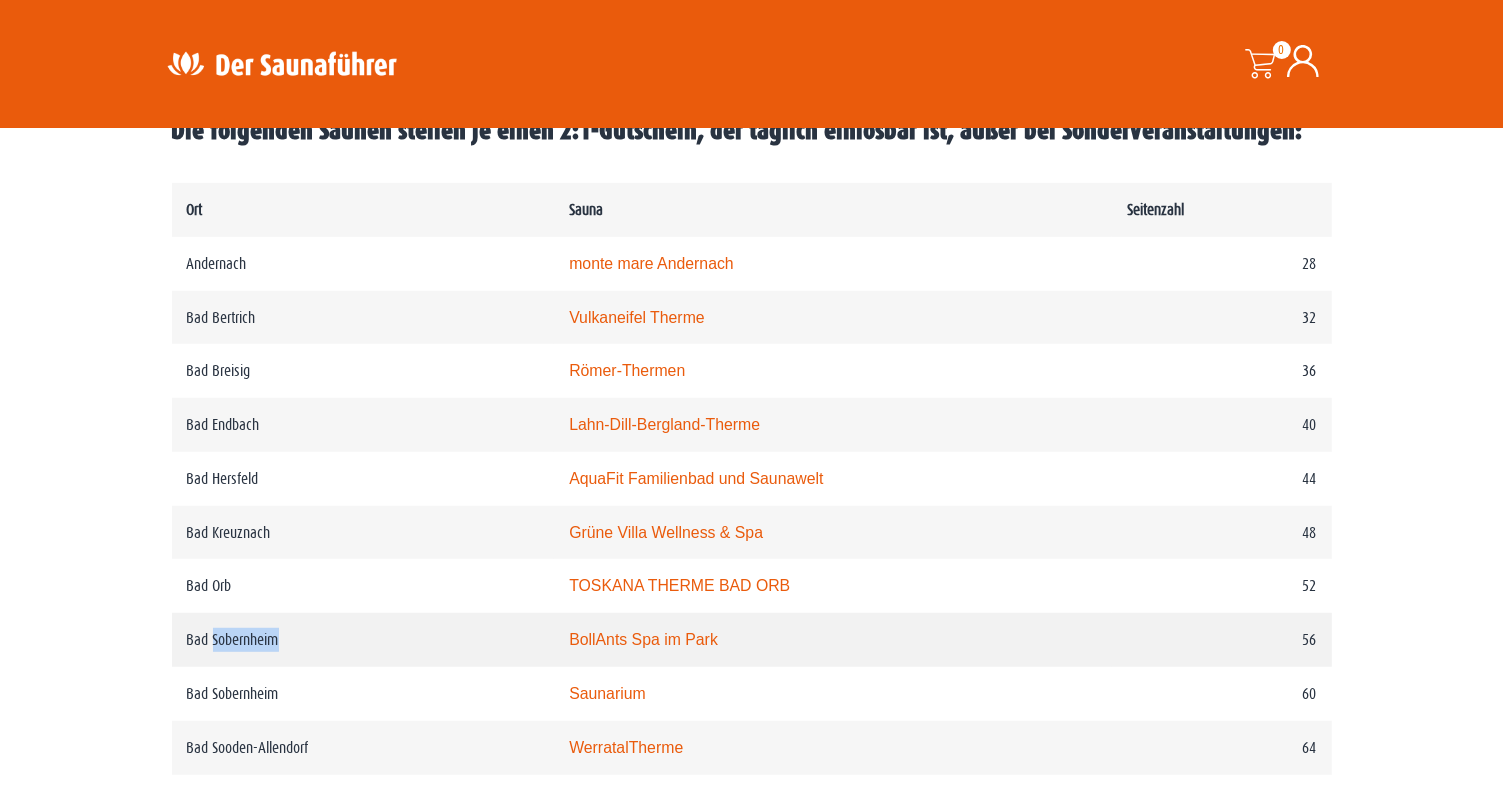 click on "Bad Sobernheim" at bounding box center (363, 640) 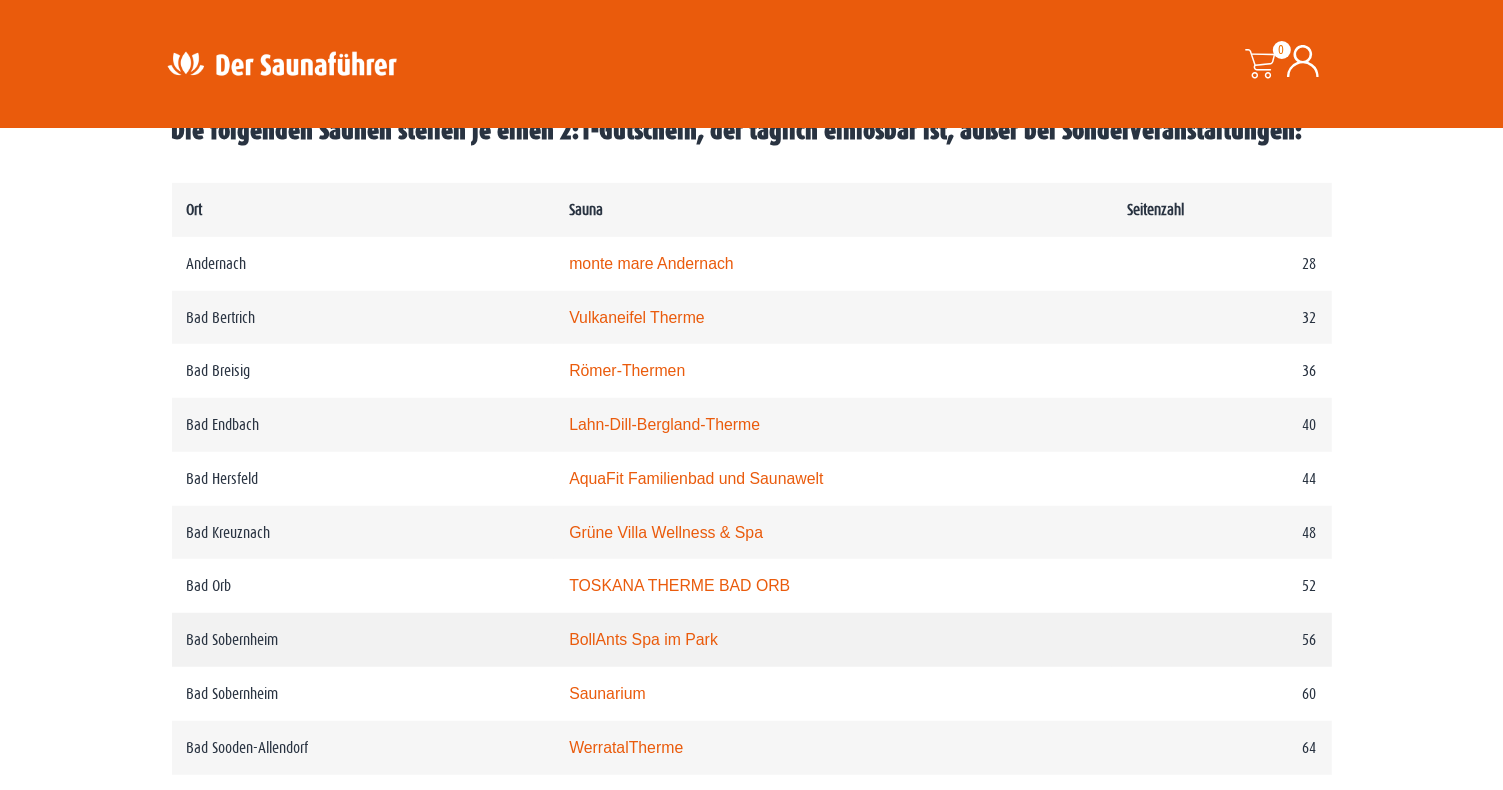 click on "Bad Sobernheim" at bounding box center [363, 640] 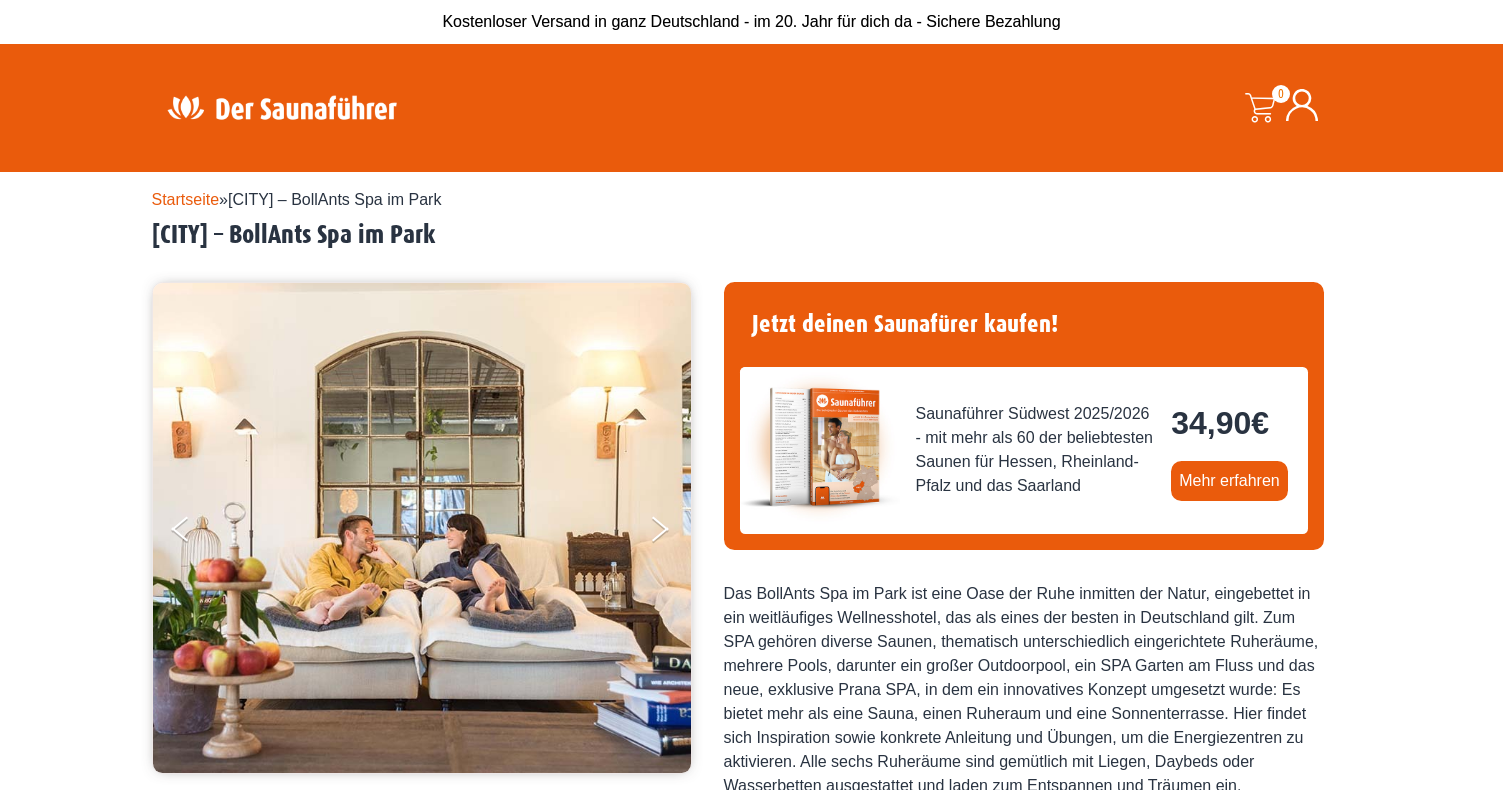 scroll, scrollTop: 0, scrollLeft: 0, axis: both 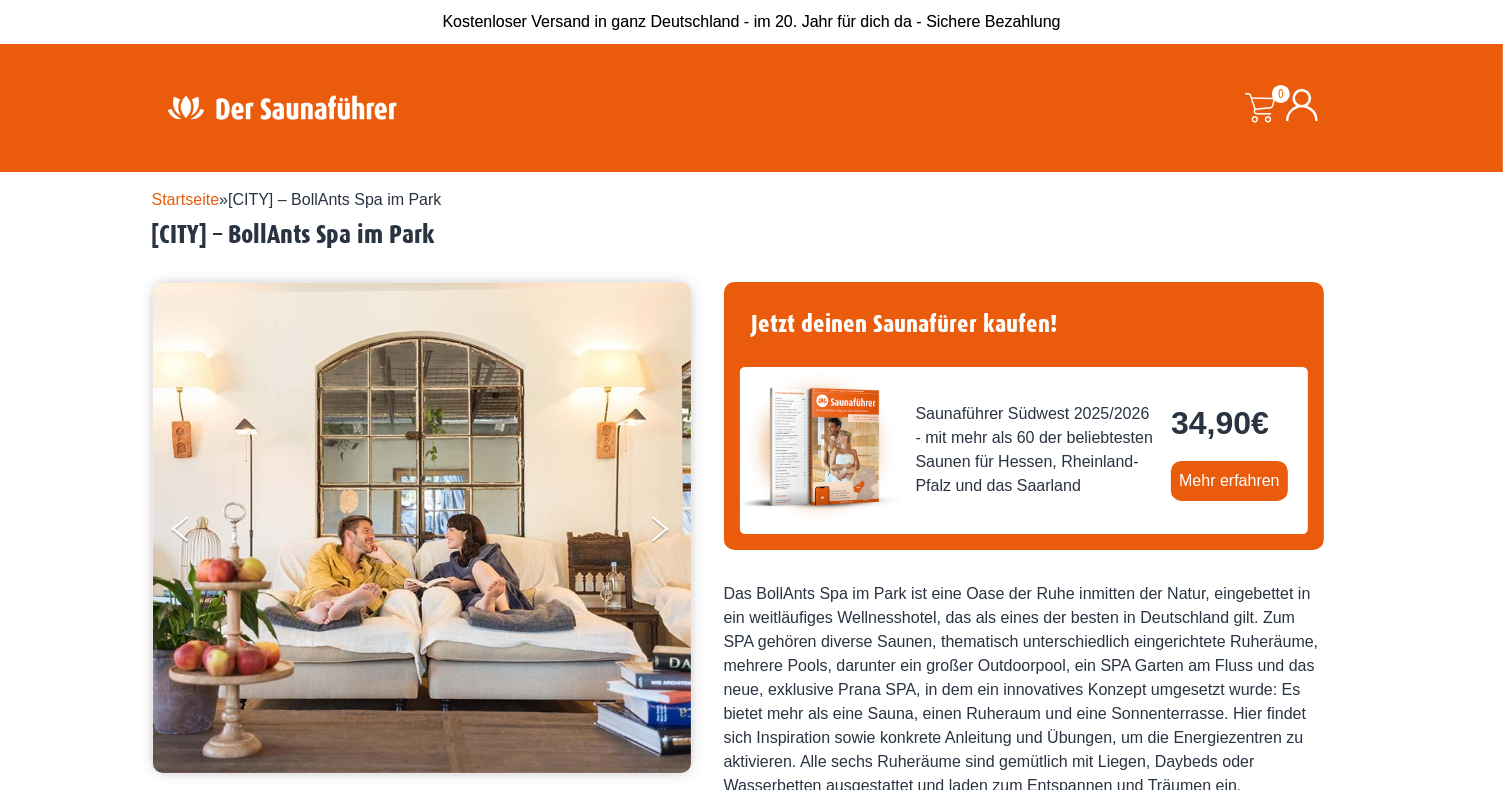 click on "Startseite" at bounding box center [186, 199] 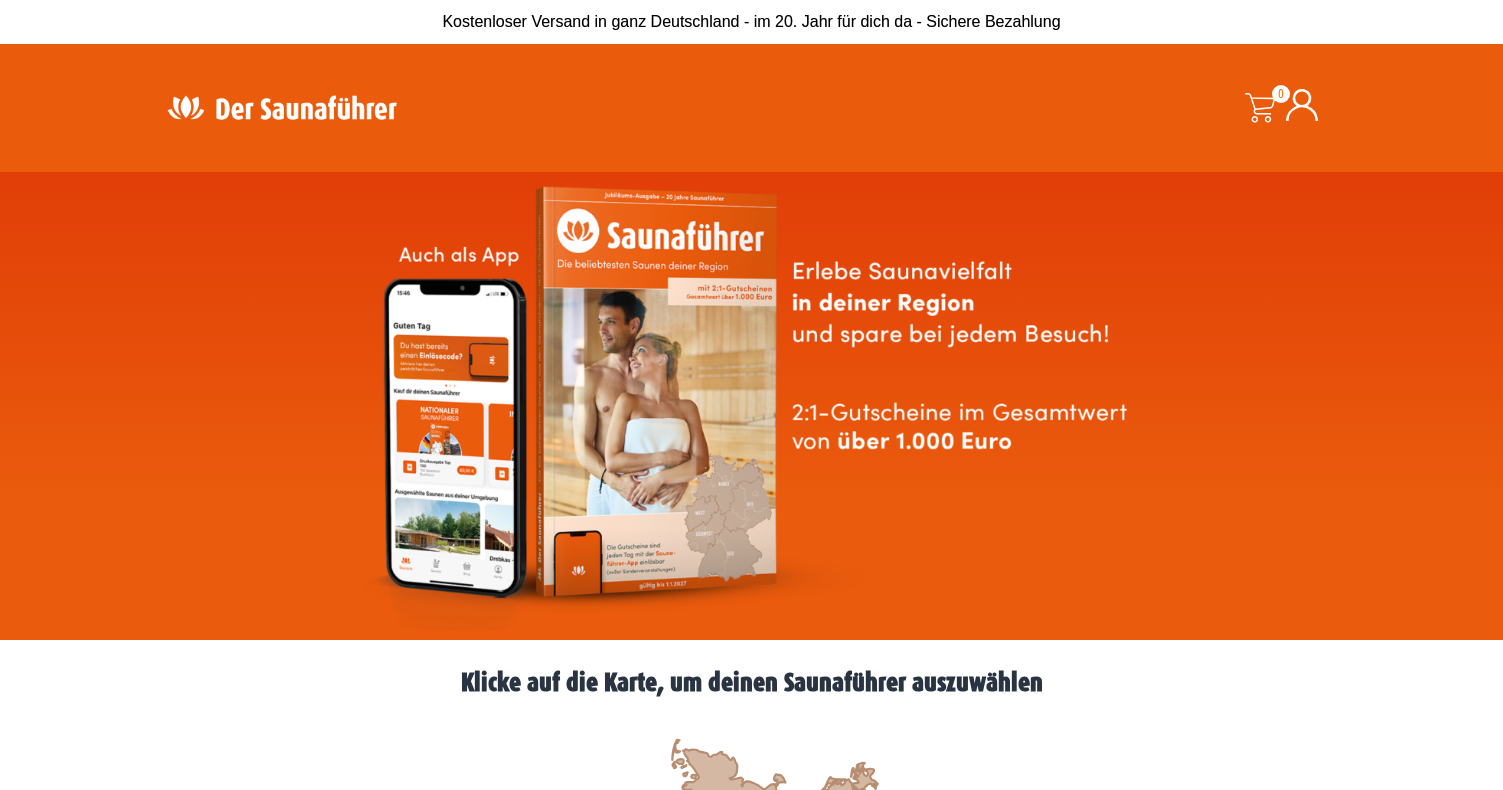 scroll, scrollTop: 0, scrollLeft: 0, axis: both 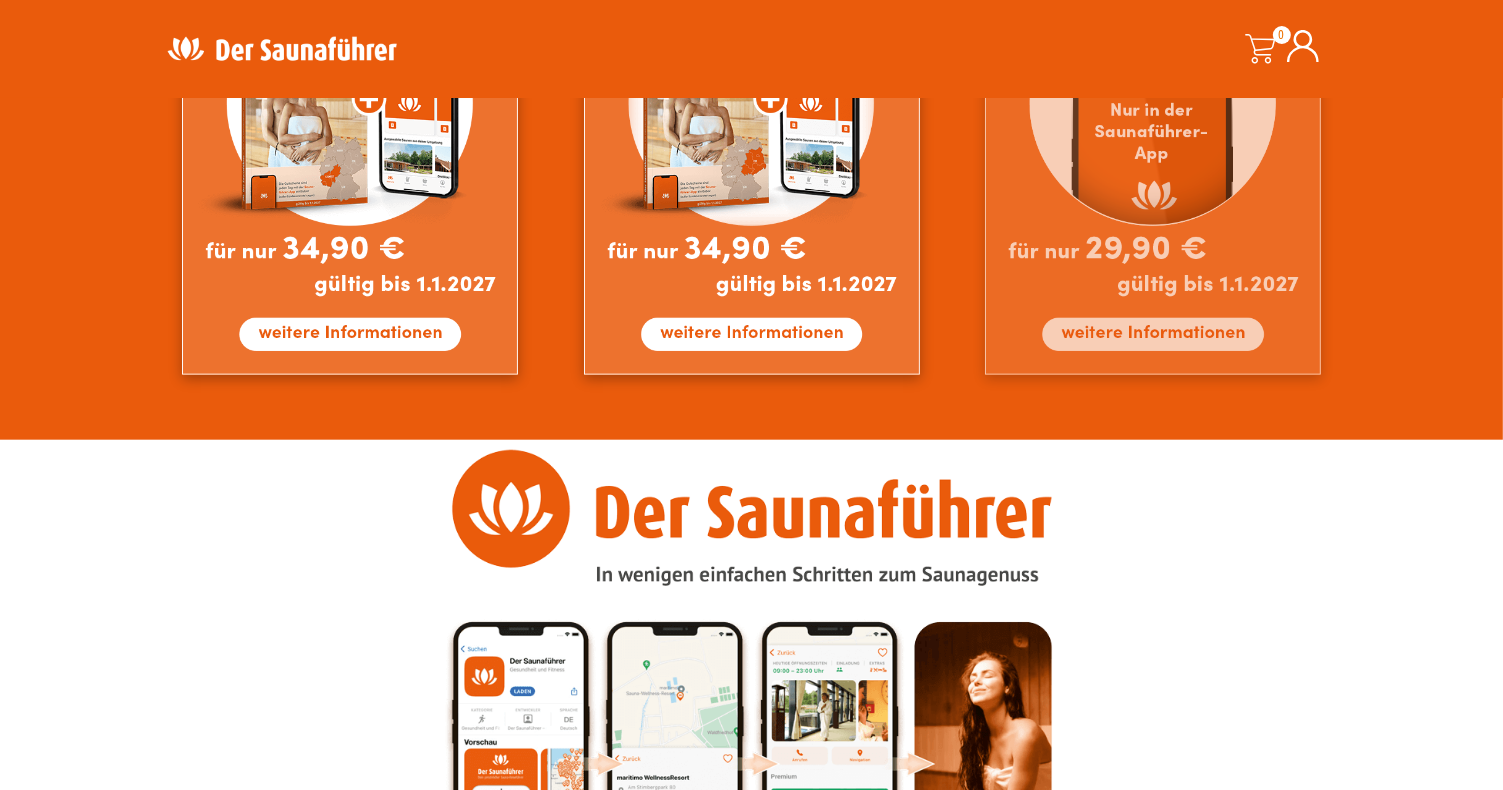 drag, startPoint x: 1149, startPoint y: 333, endPoint x: 1163, endPoint y: 329, distance: 14.56022 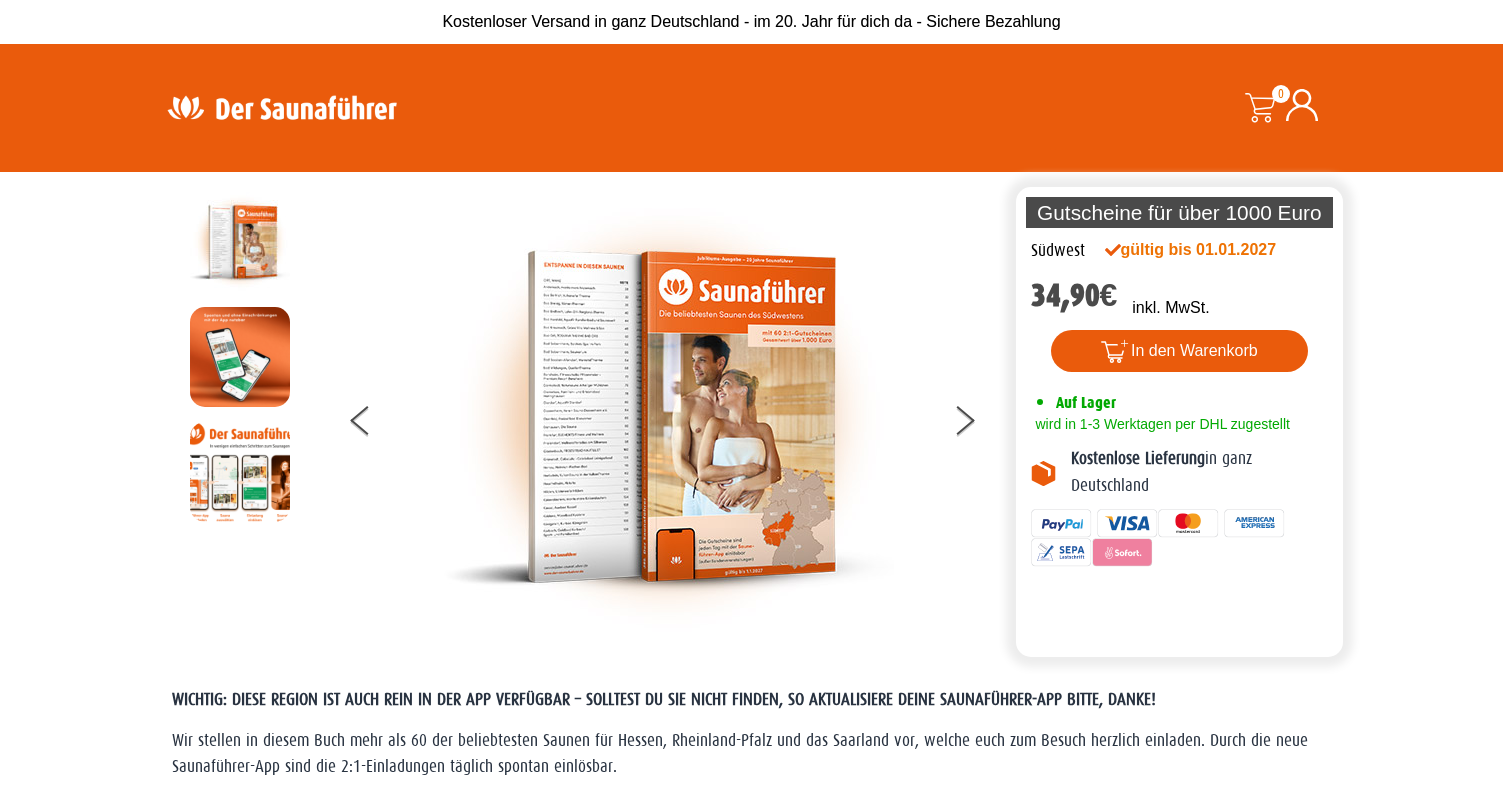 scroll, scrollTop: 0, scrollLeft: 0, axis: both 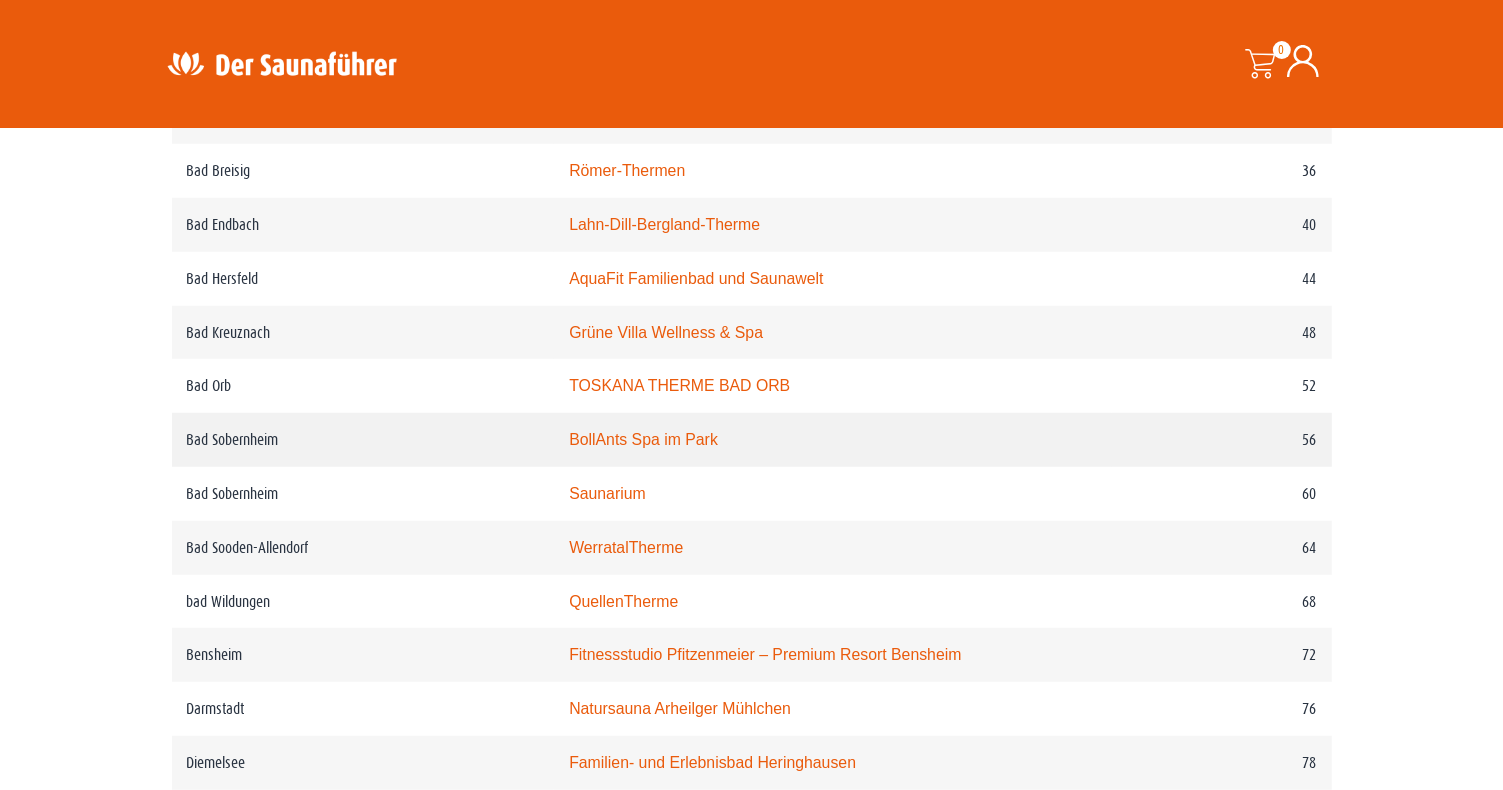 click on "BollAnts Spa im Park" at bounding box center (643, 439) 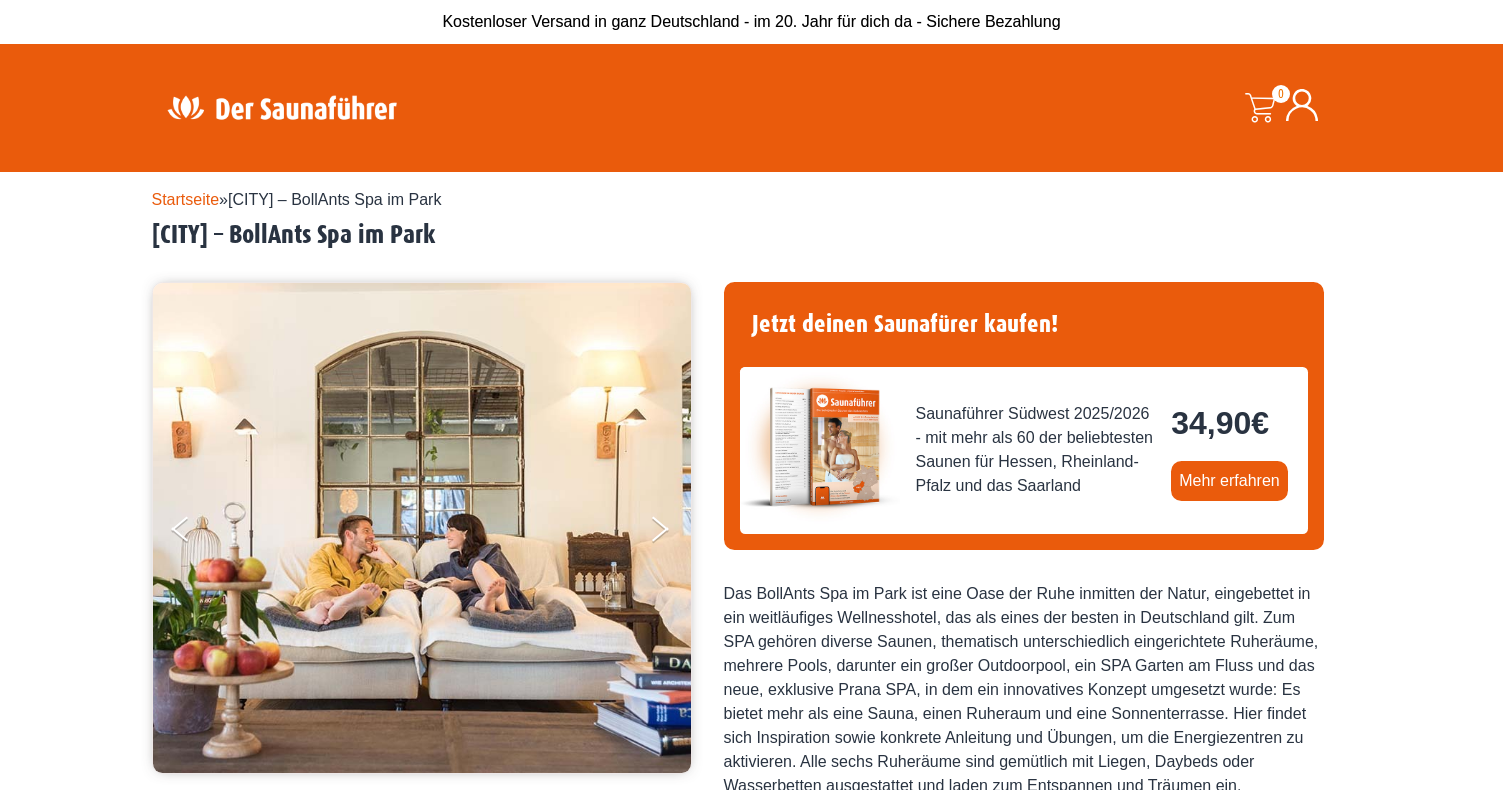 scroll, scrollTop: 0, scrollLeft: 0, axis: both 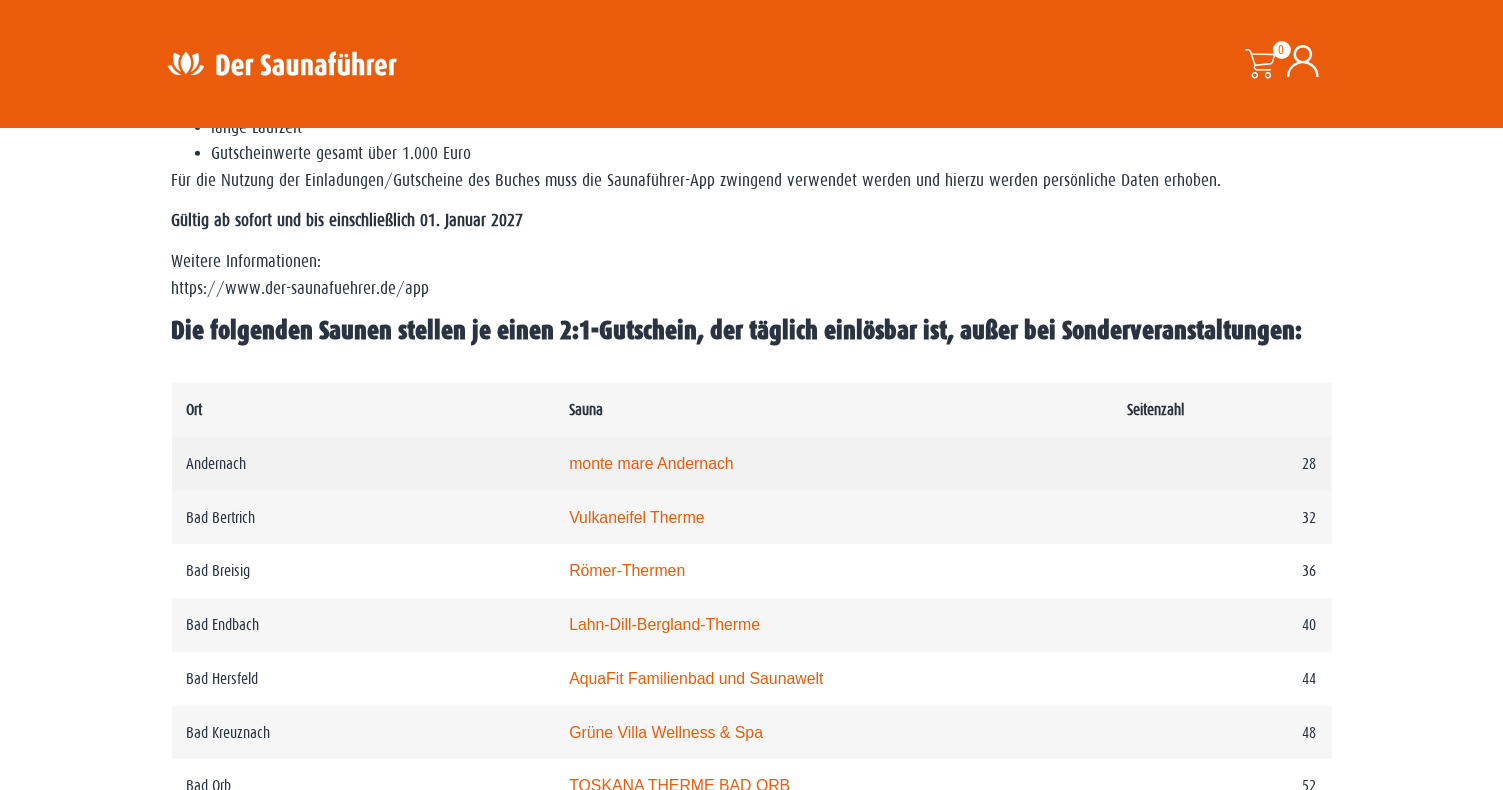 click on "monte mare Andernach" at bounding box center (651, 463) 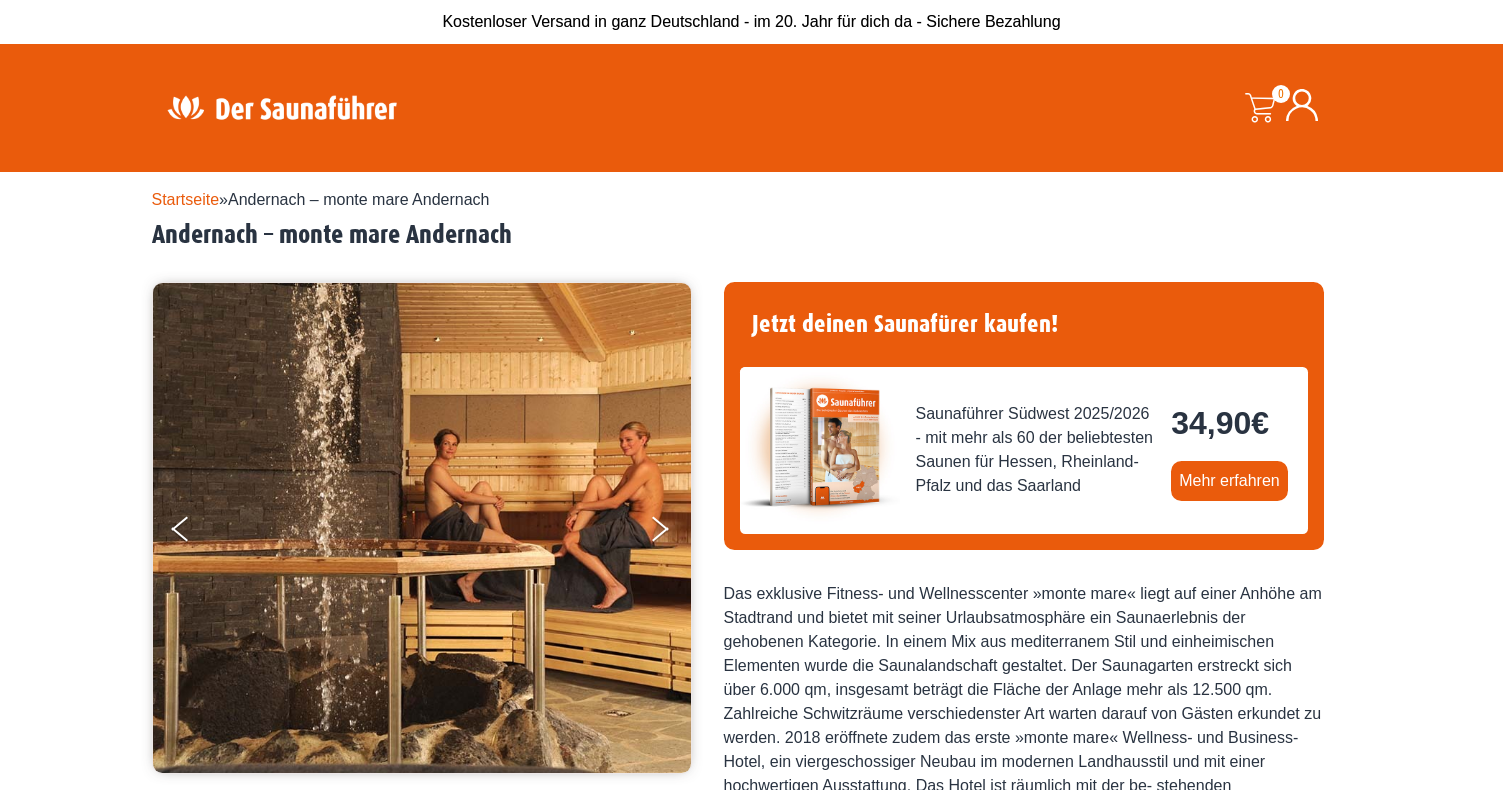 scroll, scrollTop: 0, scrollLeft: 0, axis: both 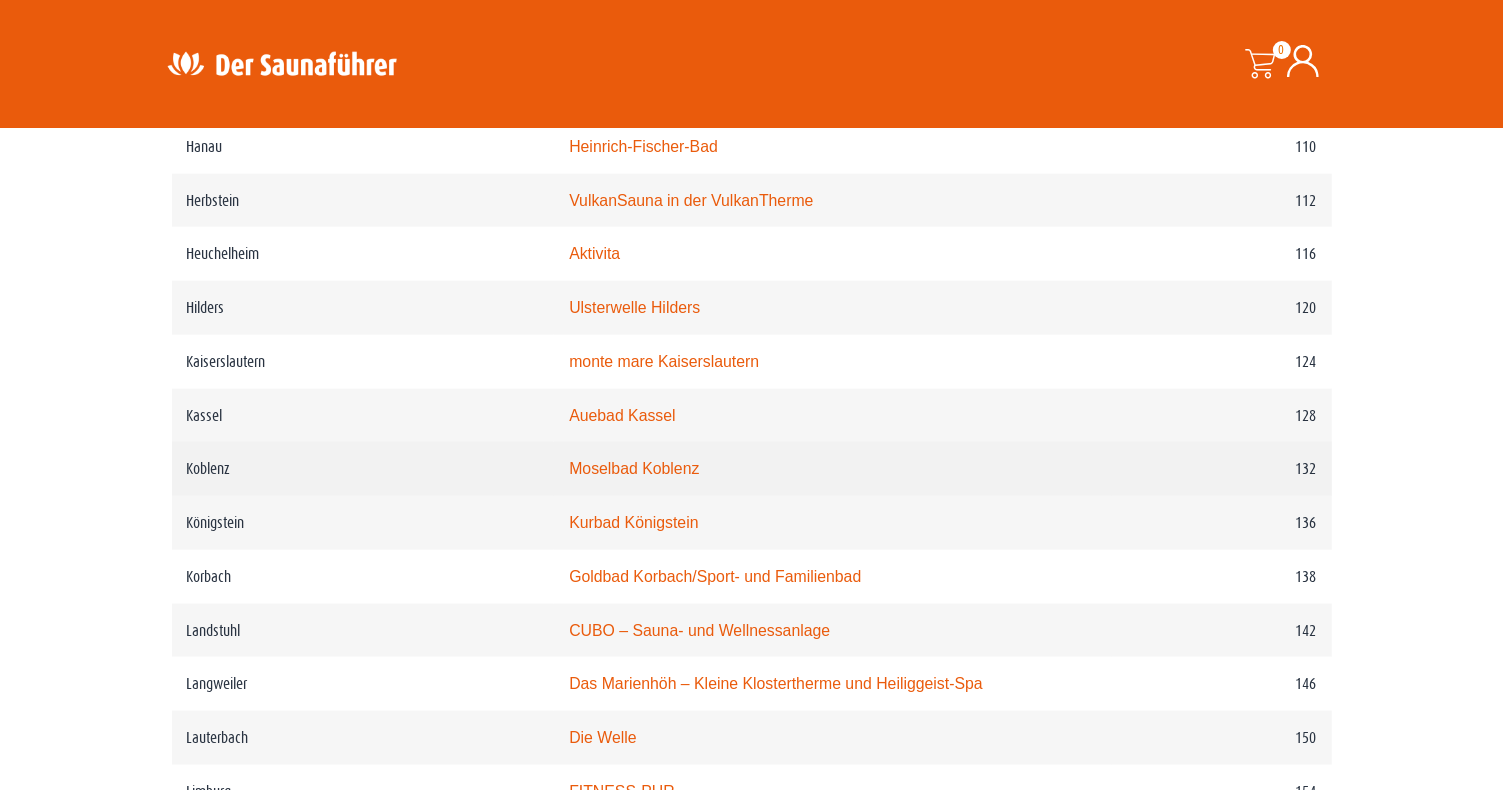 click on "Moselbad Koblenz" at bounding box center (634, 468) 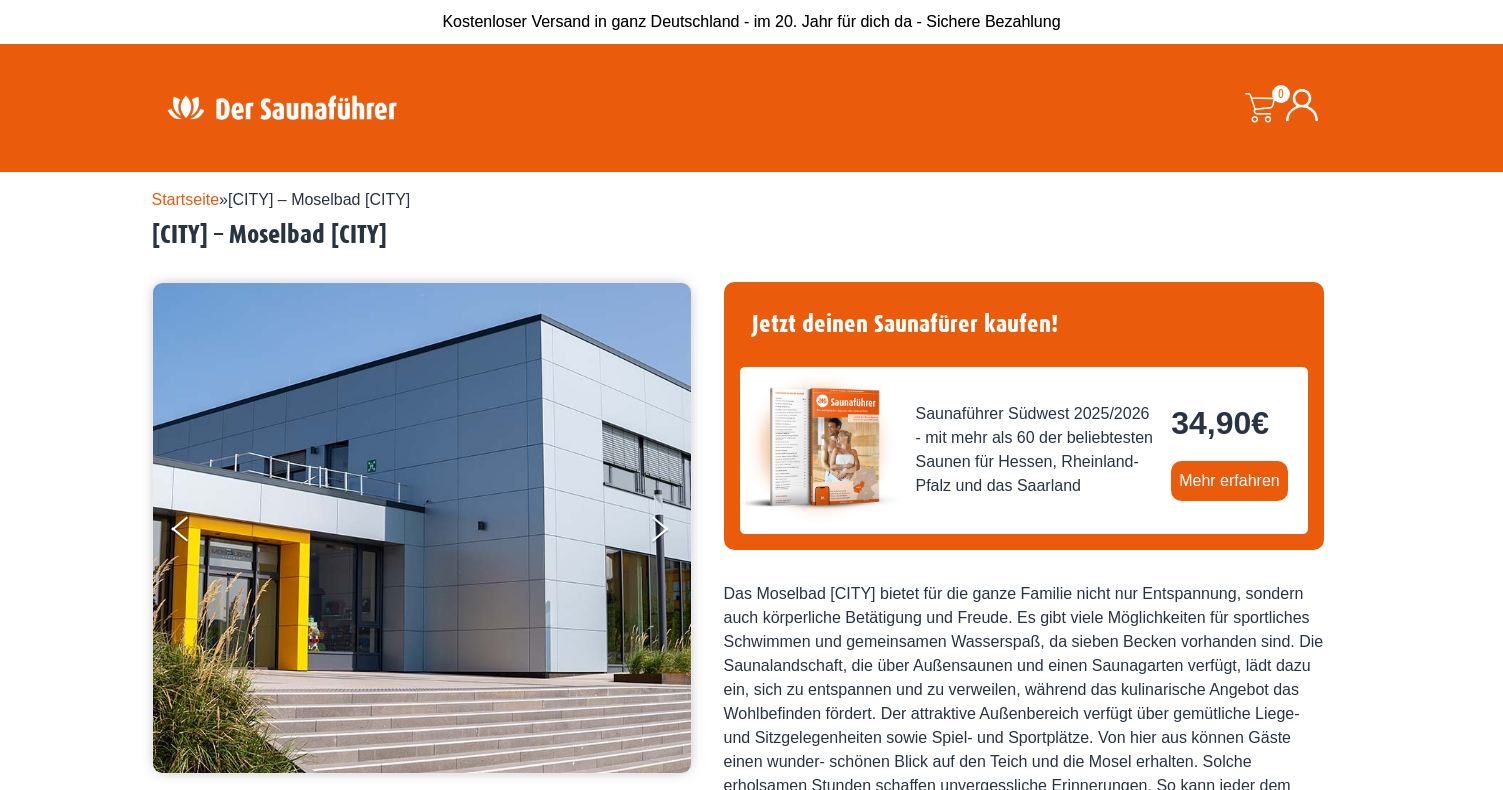 scroll, scrollTop: 0, scrollLeft: 0, axis: both 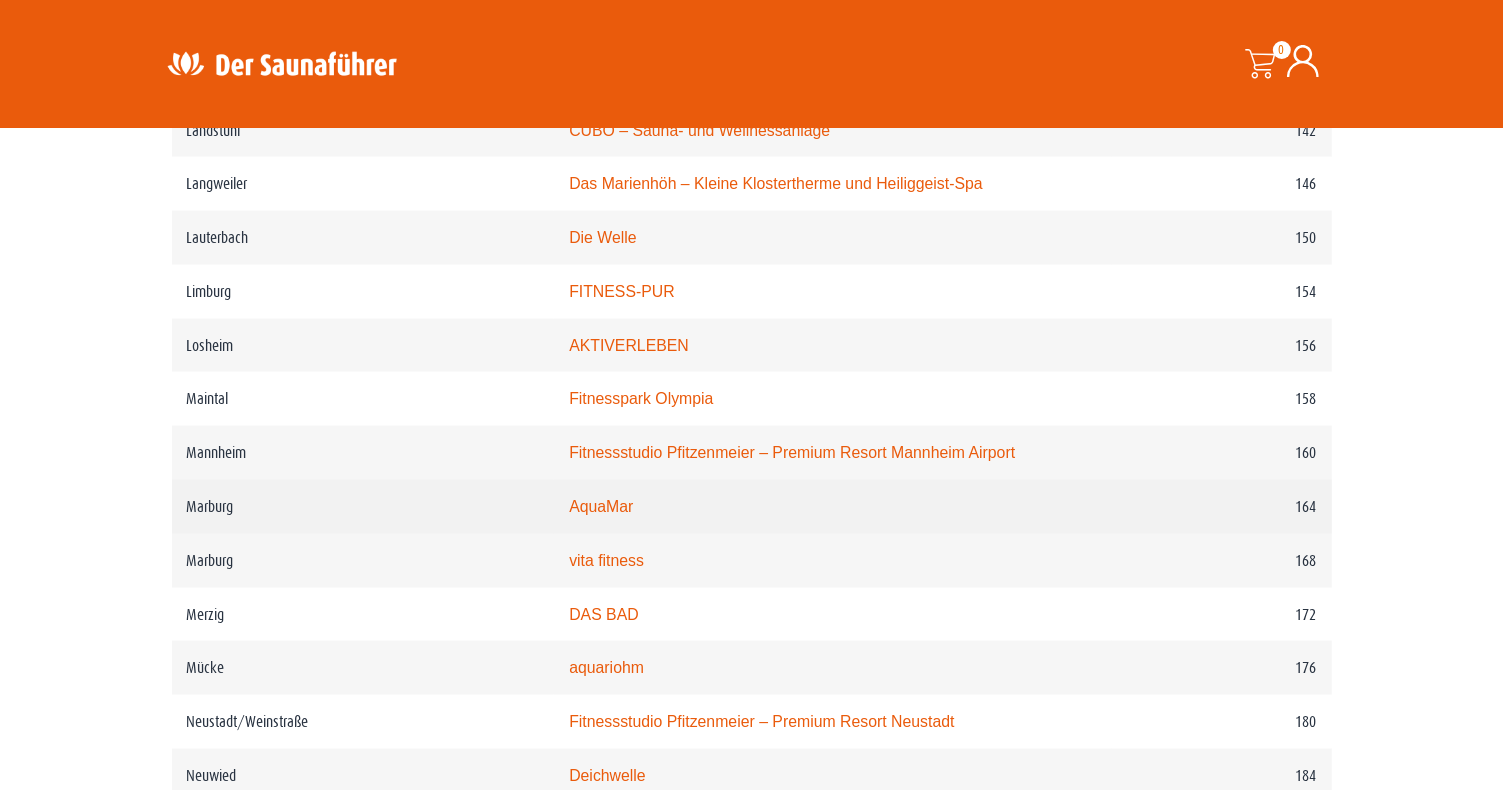 click on "AquaMar" at bounding box center [601, 506] 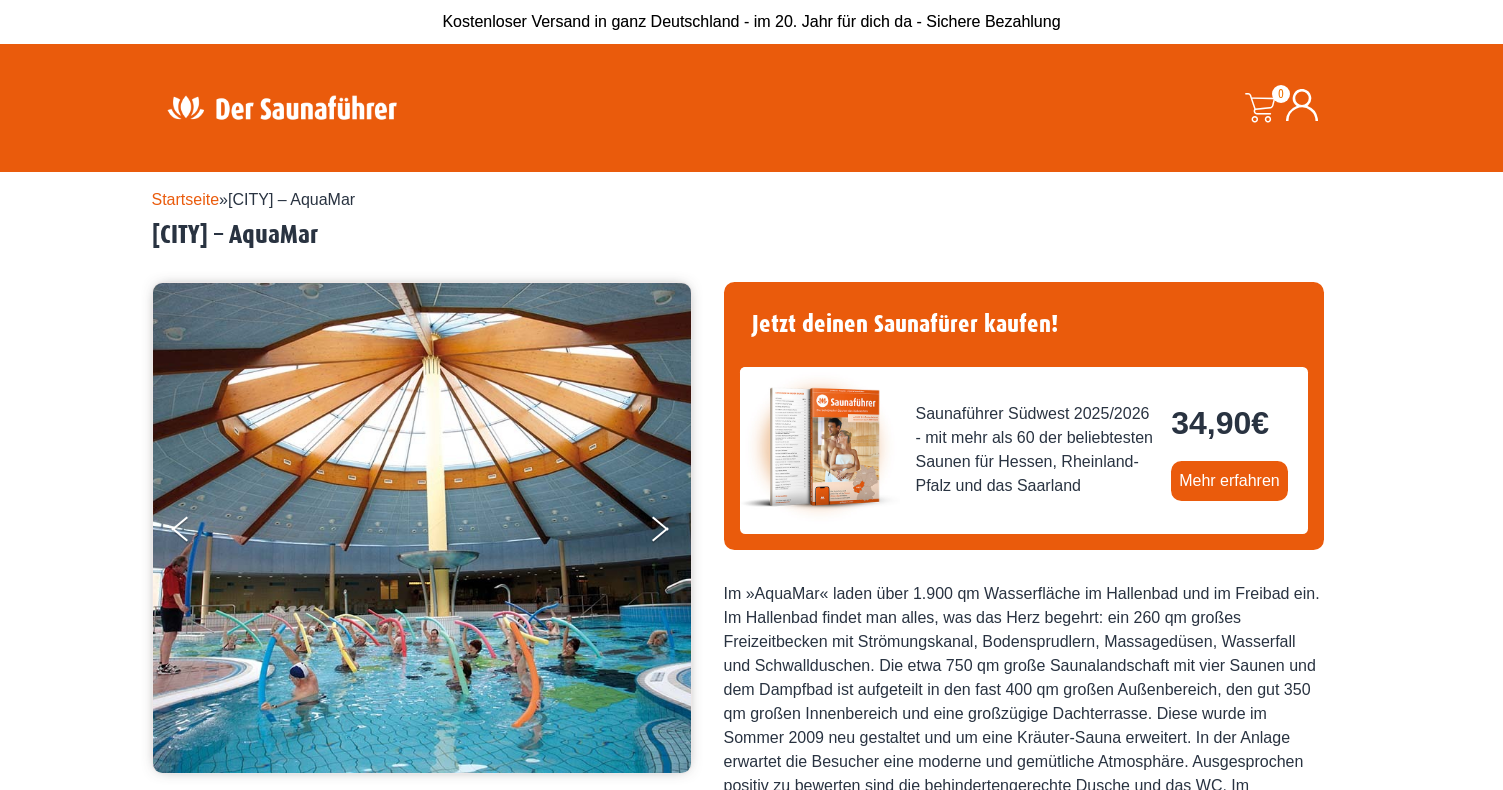 scroll, scrollTop: 0, scrollLeft: 0, axis: both 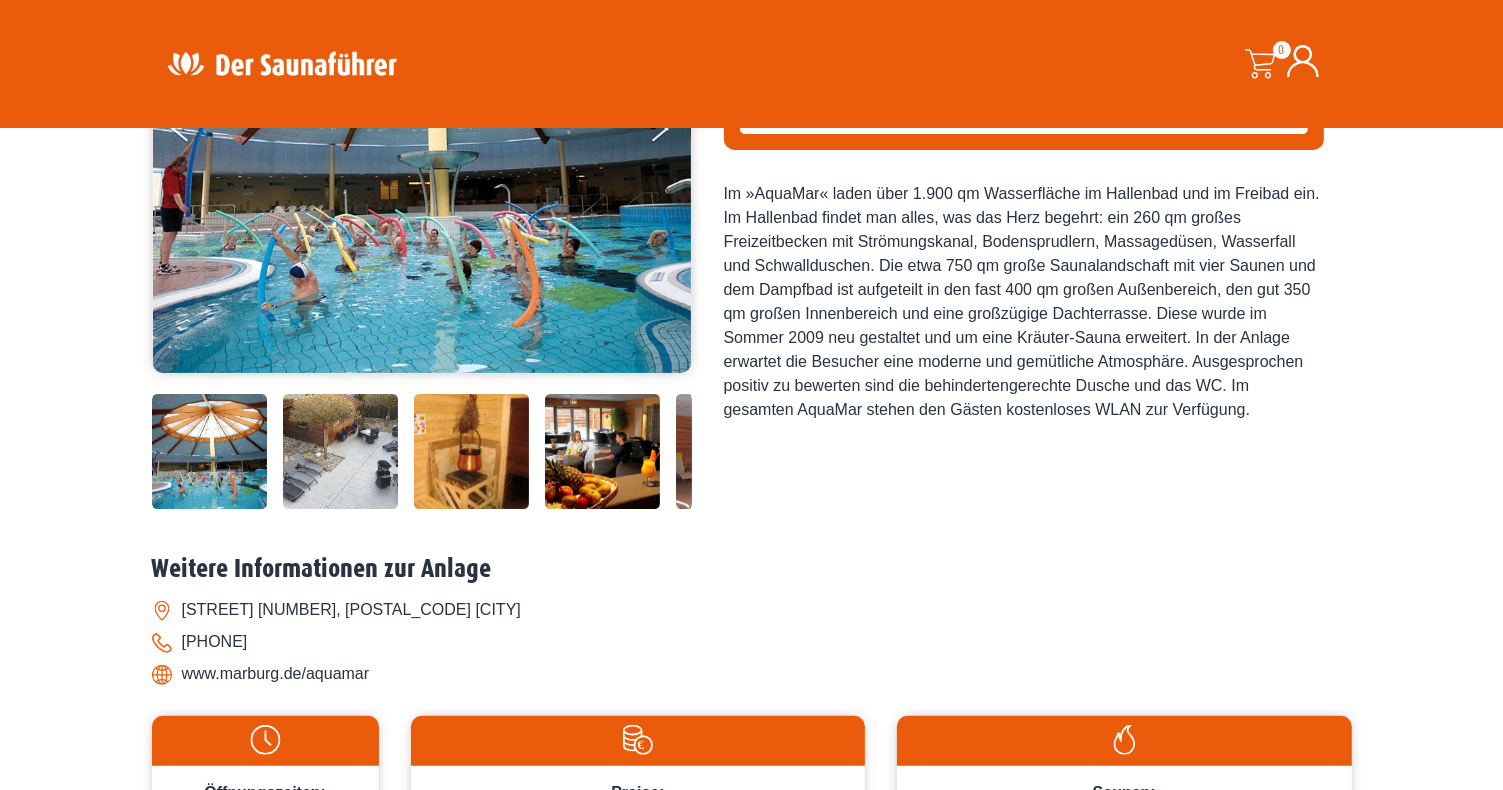 click at bounding box center [340, 451] 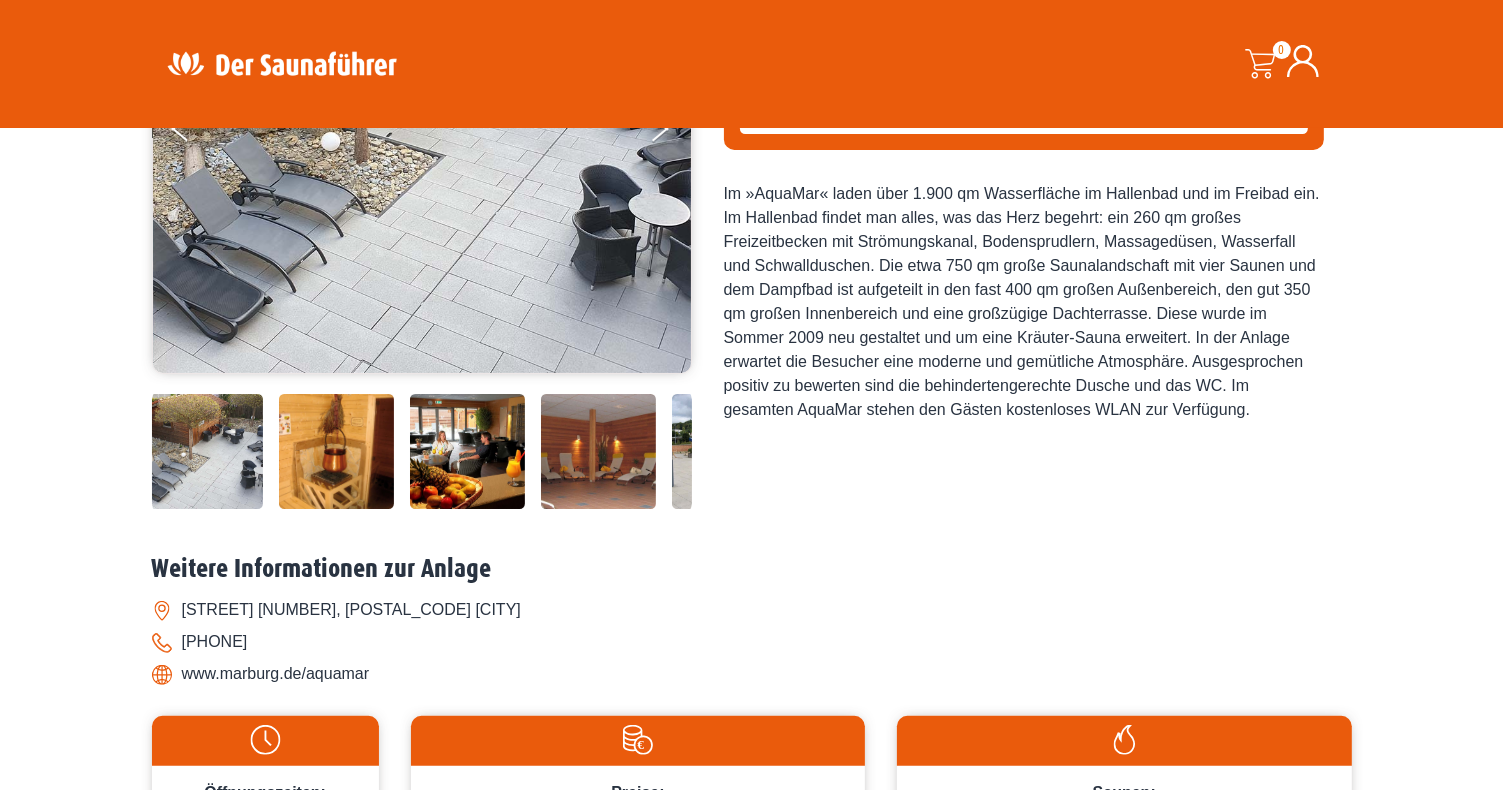 click at bounding box center [467, 451] 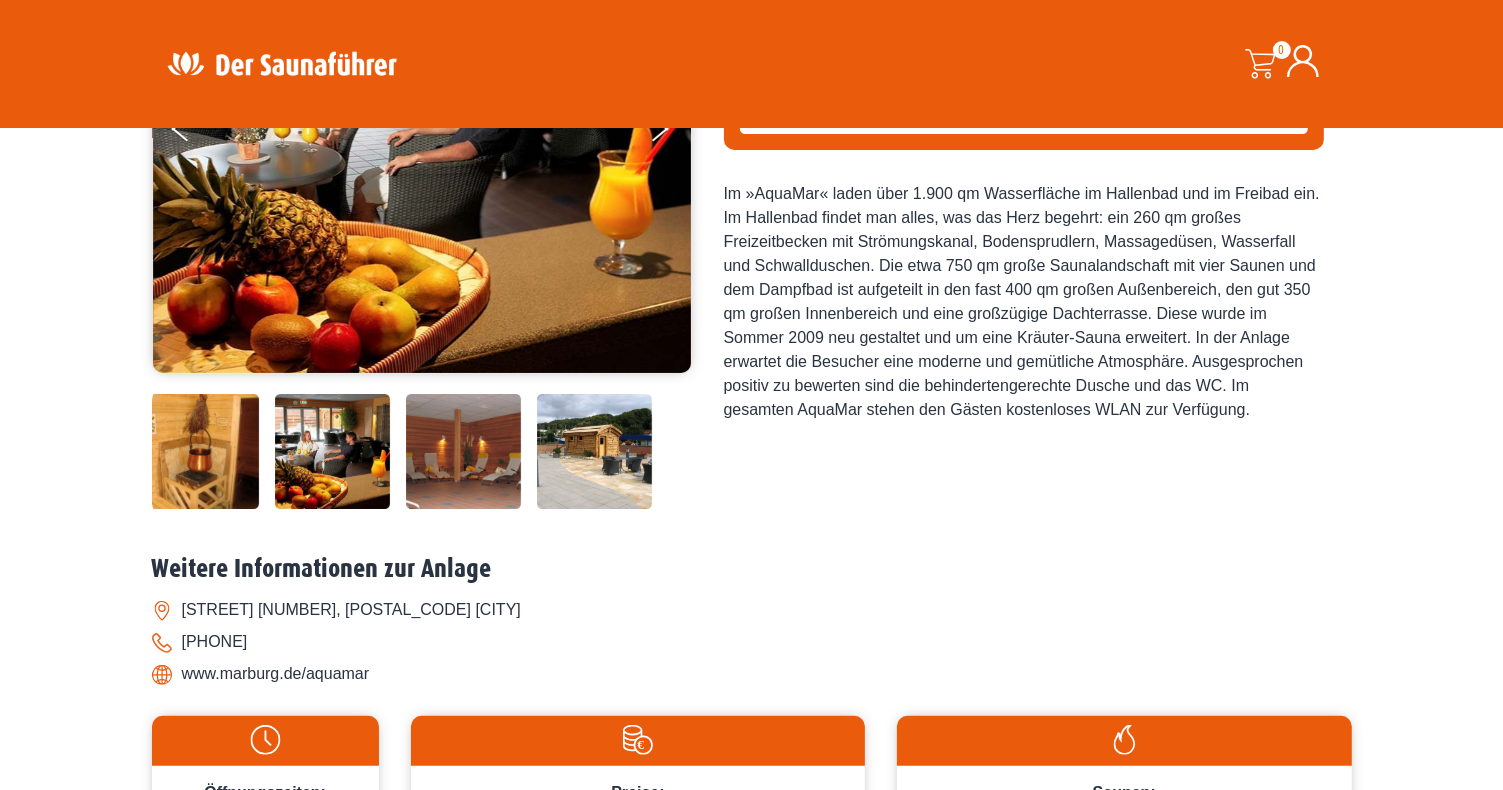 scroll, scrollTop: 300, scrollLeft: 0, axis: vertical 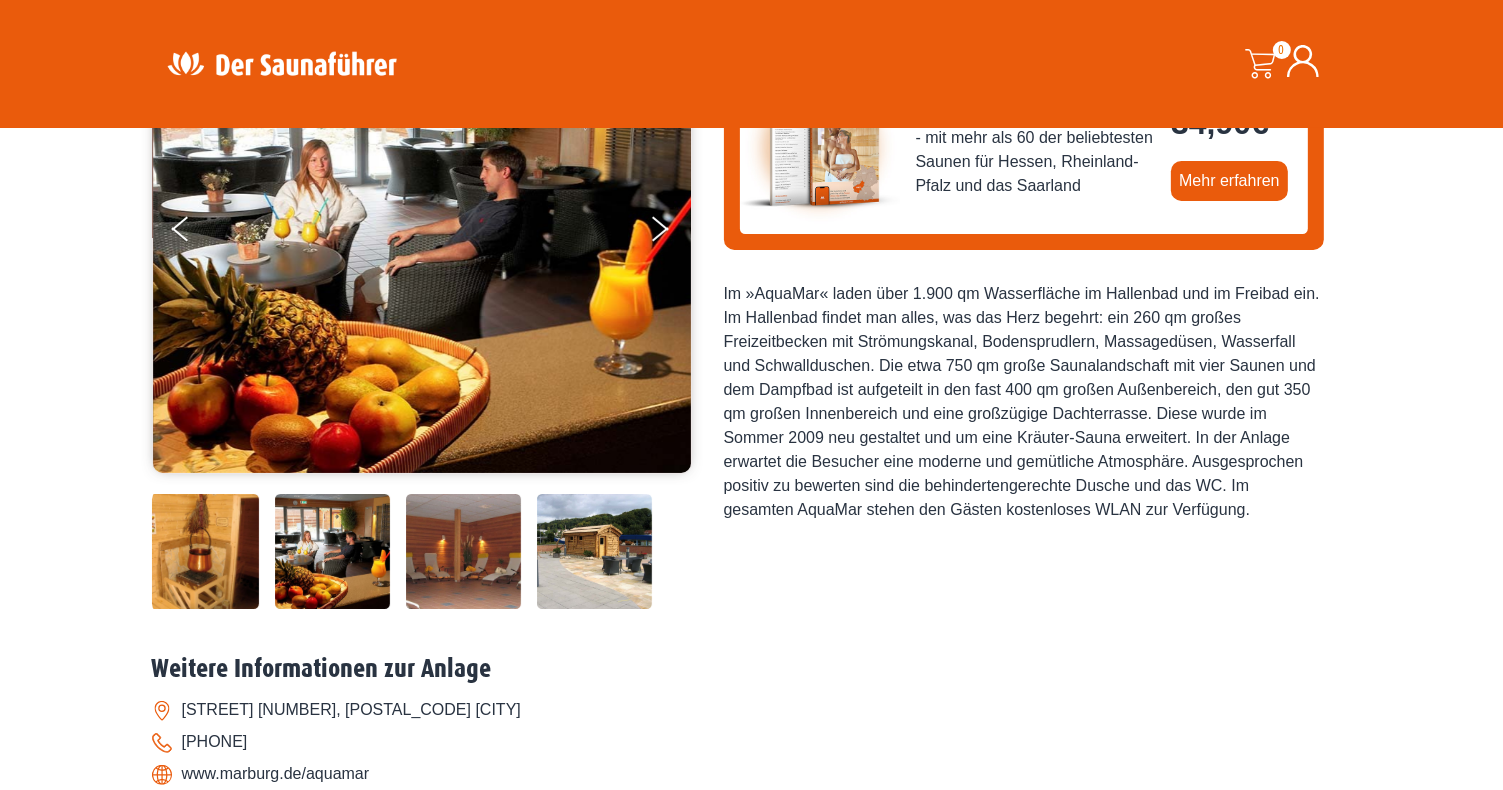 click at bounding box center (463, 551) 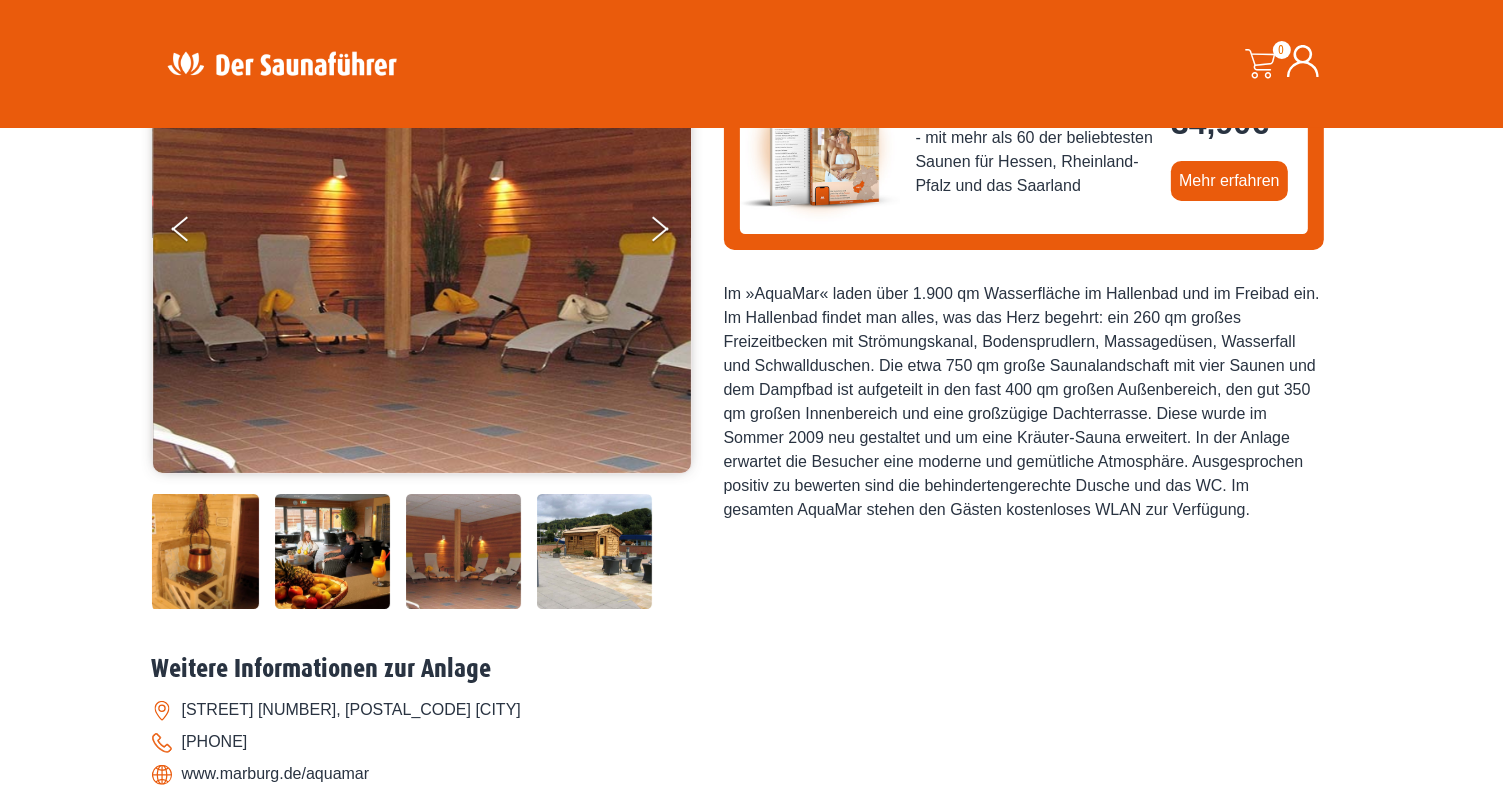 click at bounding box center [594, 551] 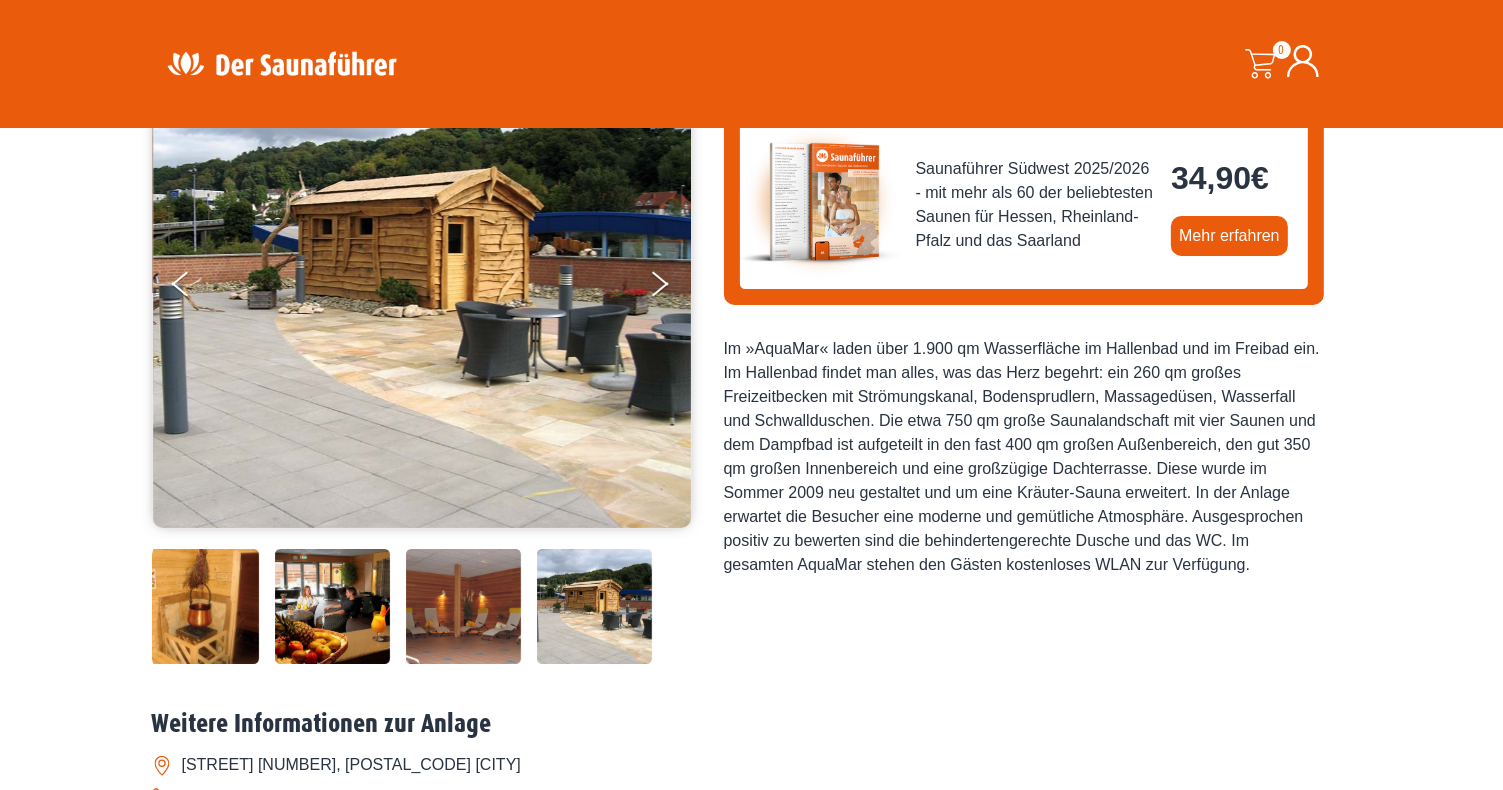 scroll, scrollTop: 200, scrollLeft: 0, axis: vertical 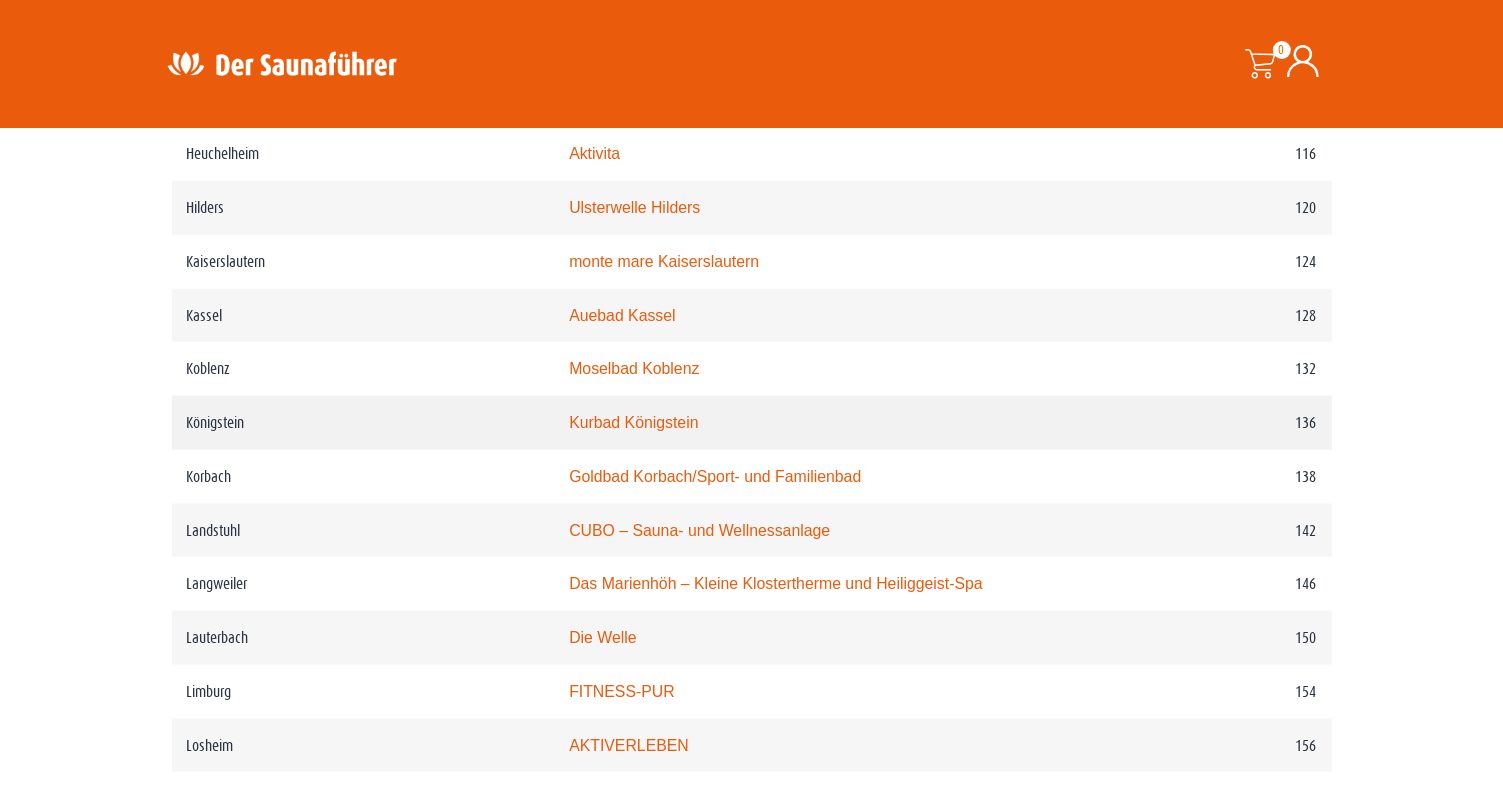 click on "Kurbad Königstein" at bounding box center (633, 422) 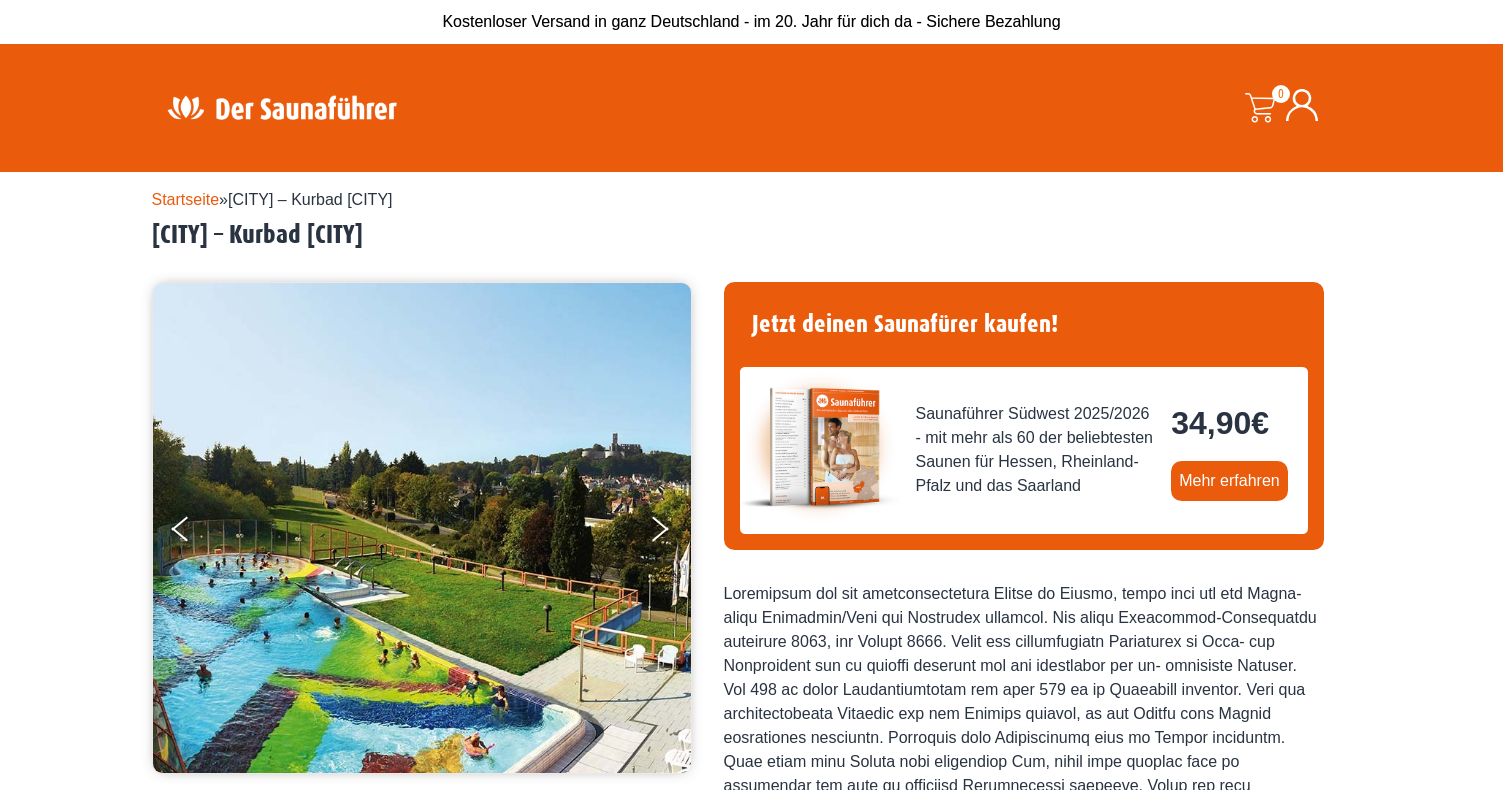 scroll, scrollTop: 0, scrollLeft: 0, axis: both 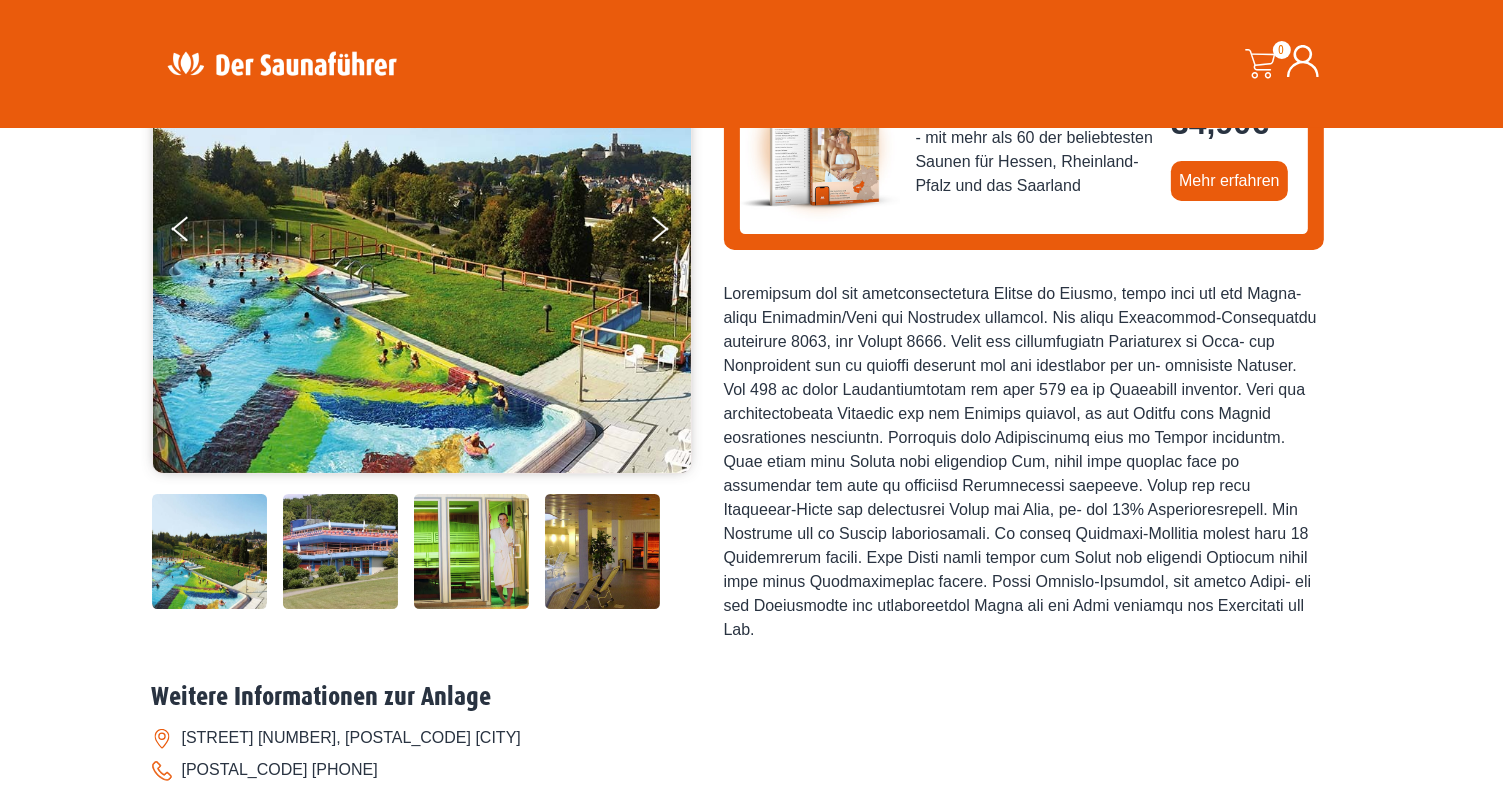 click at bounding box center [471, 551] 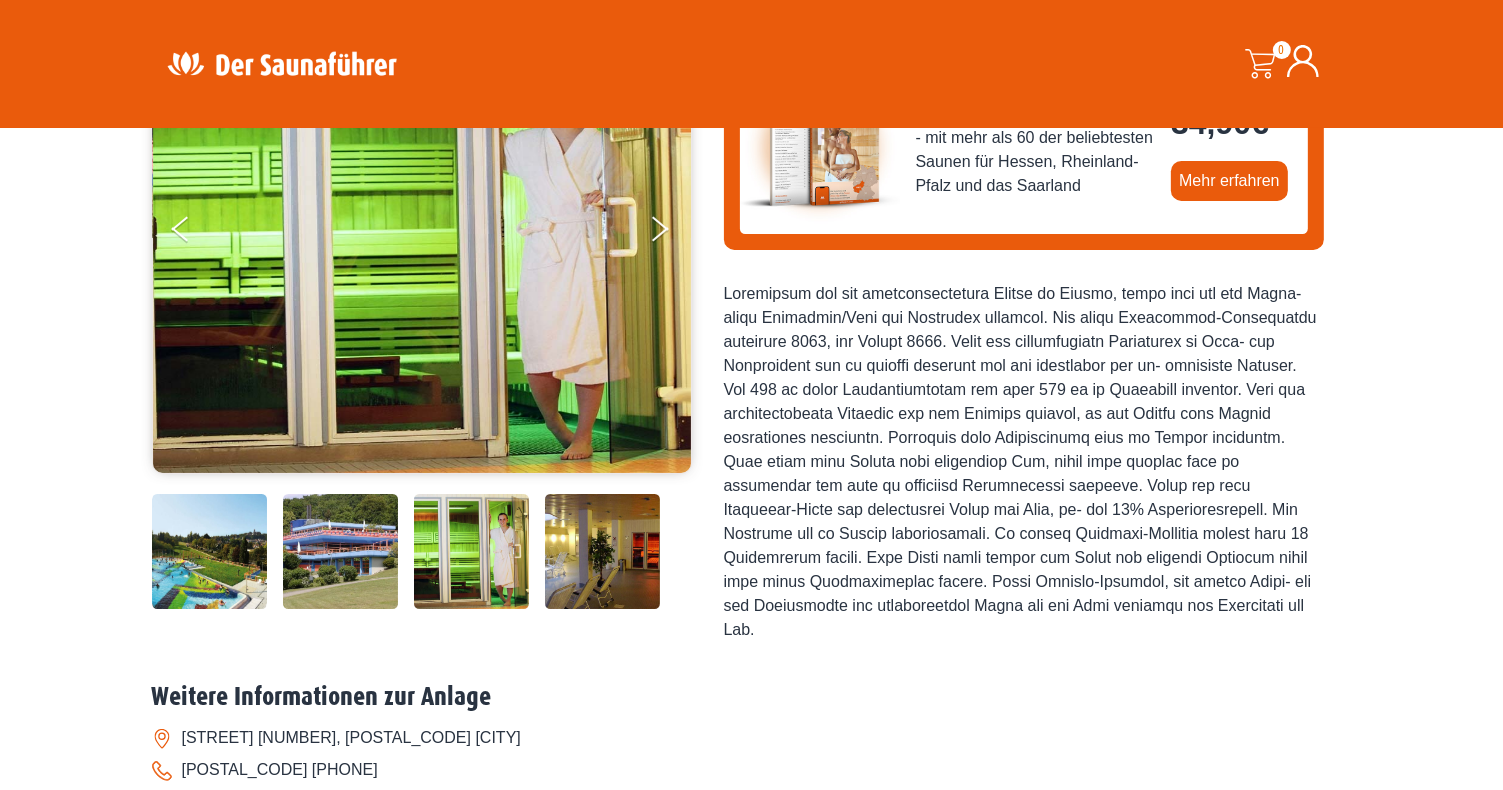 click at bounding box center [602, 551] 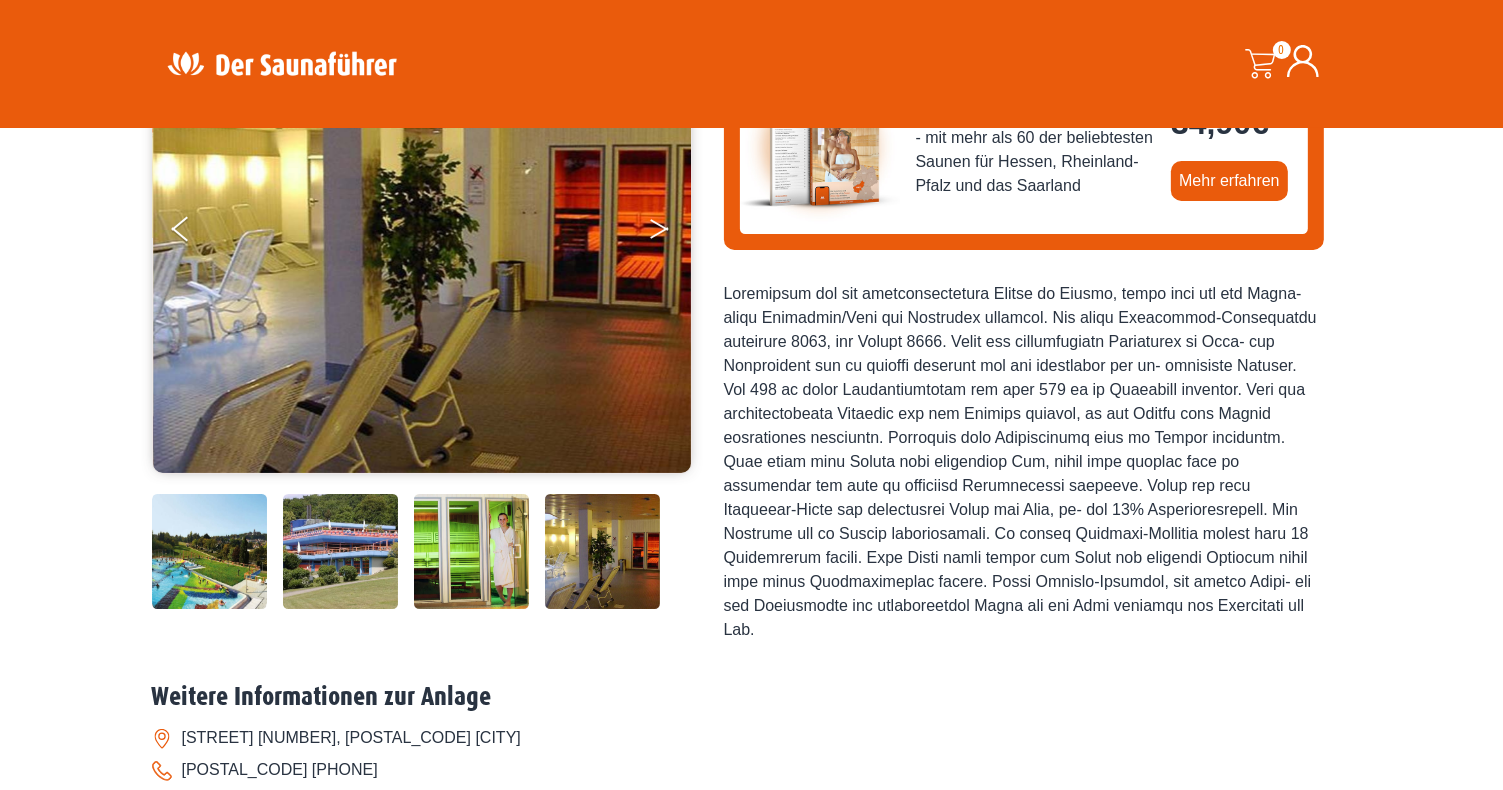 click at bounding box center (673, 233) 